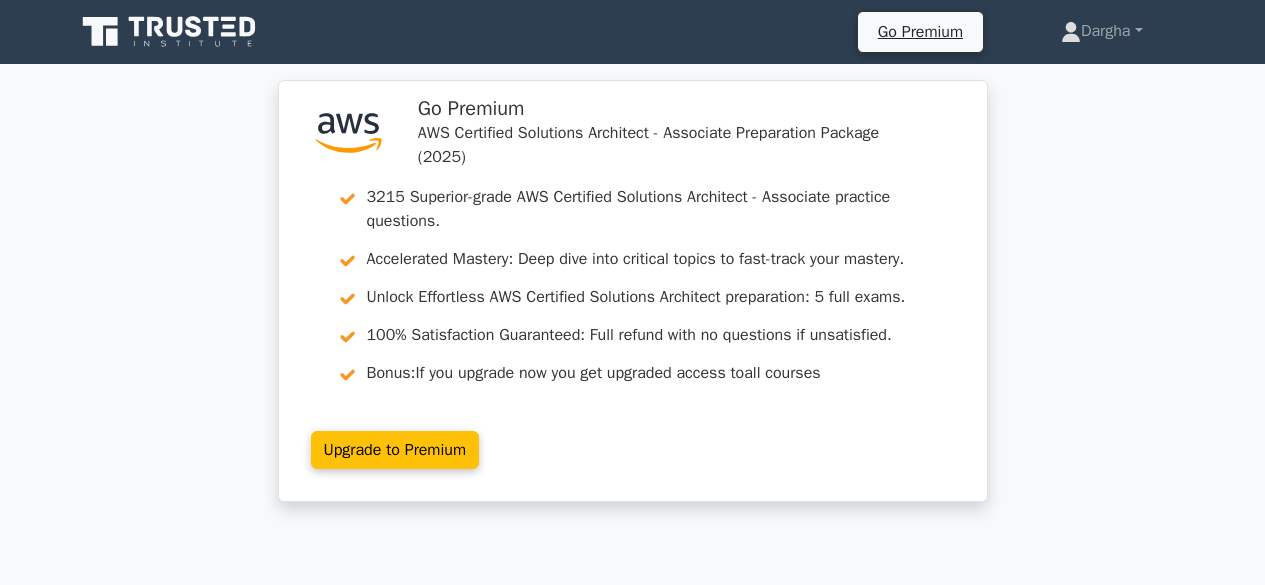 scroll, scrollTop: 0, scrollLeft: 0, axis: both 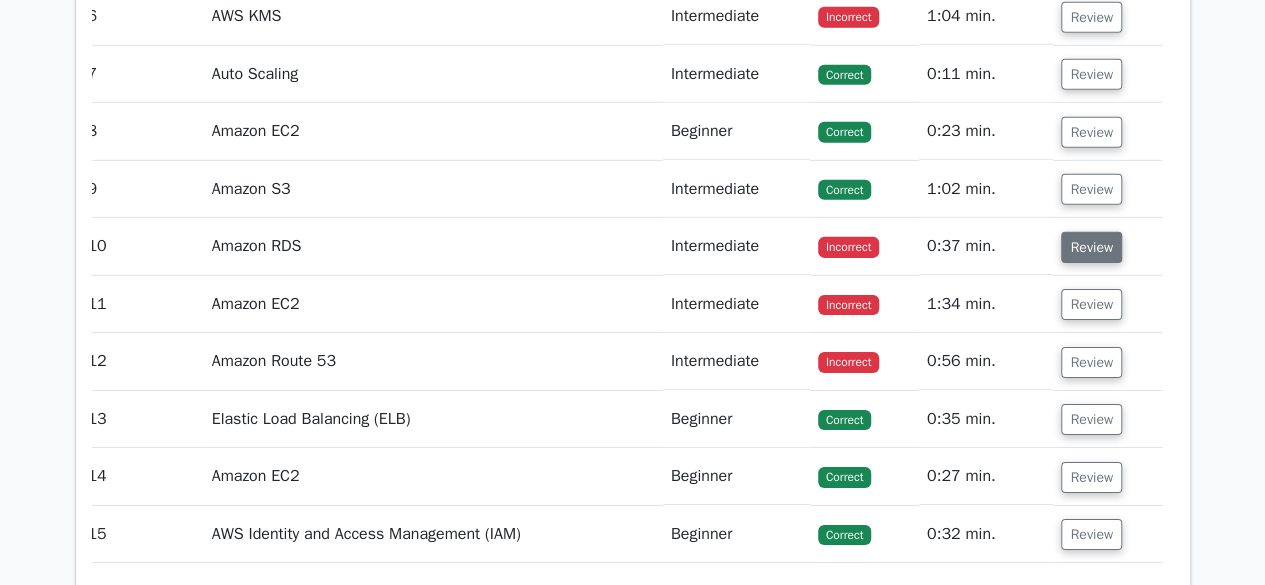 click on "Review" at bounding box center (1091, 247) 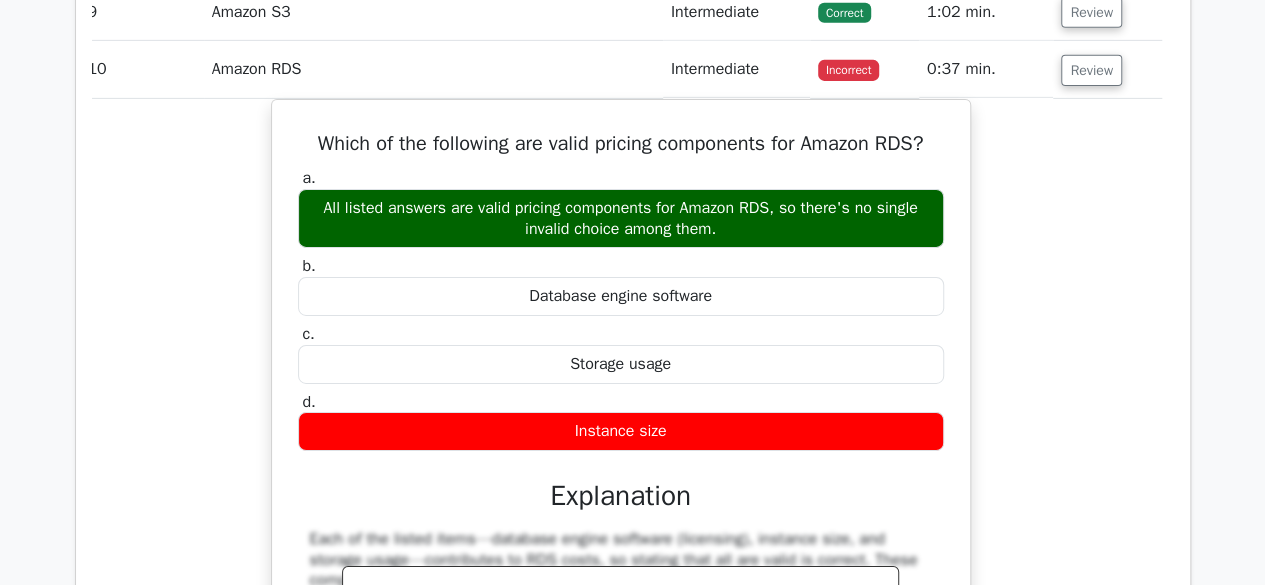 scroll, scrollTop: 3248, scrollLeft: 0, axis: vertical 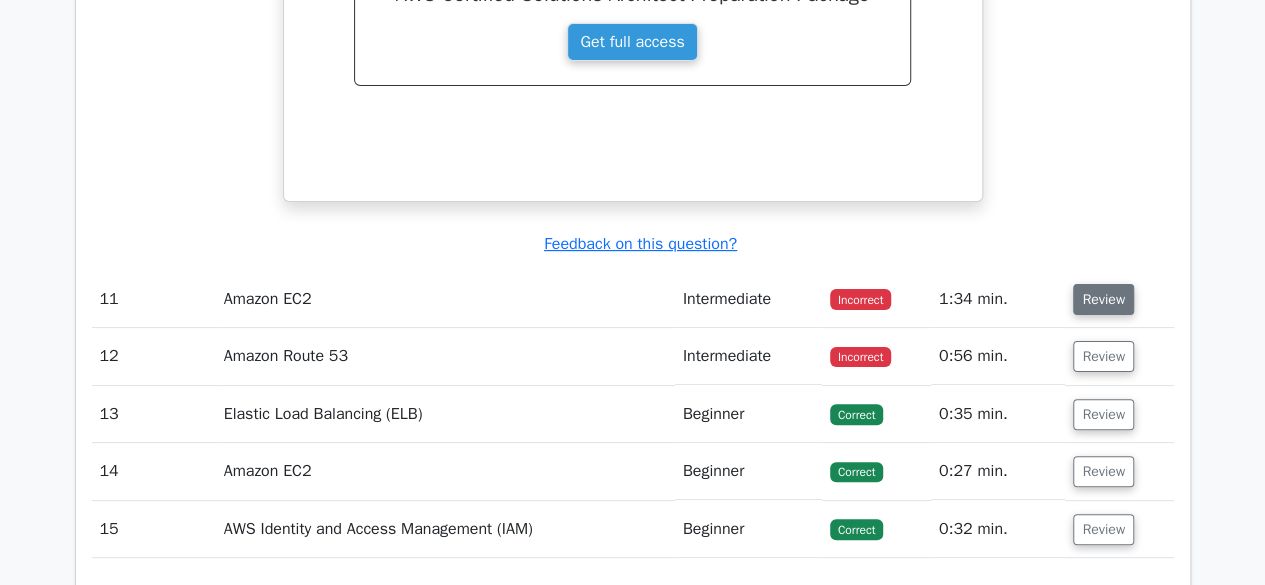 click on "Review" at bounding box center (1103, 299) 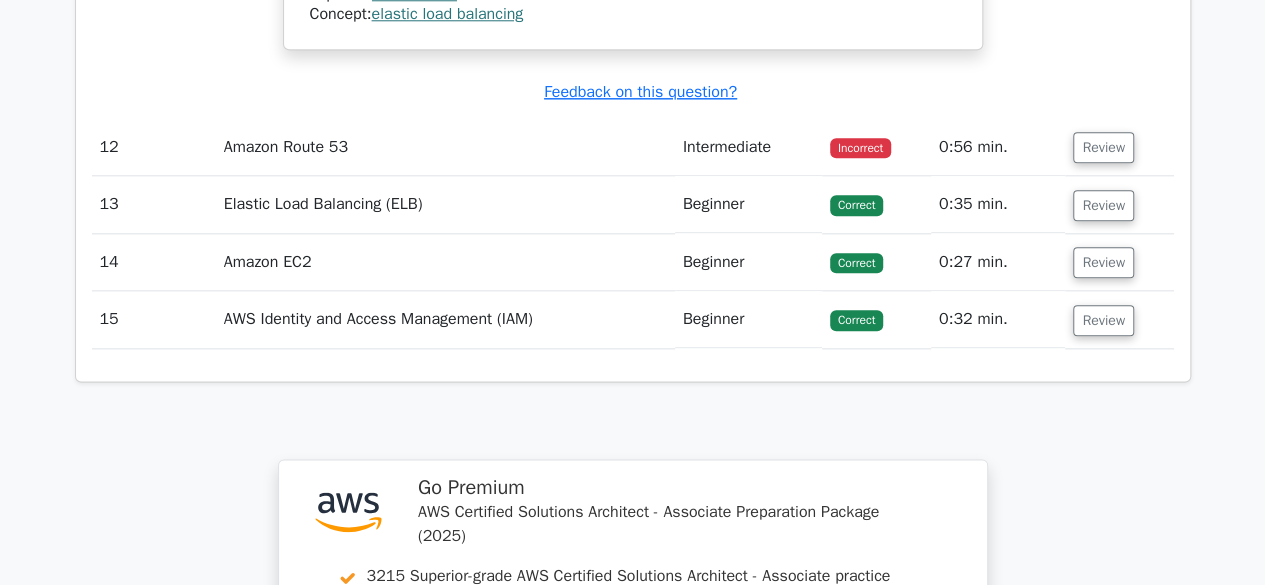 scroll, scrollTop: 4867, scrollLeft: 0, axis: vertical 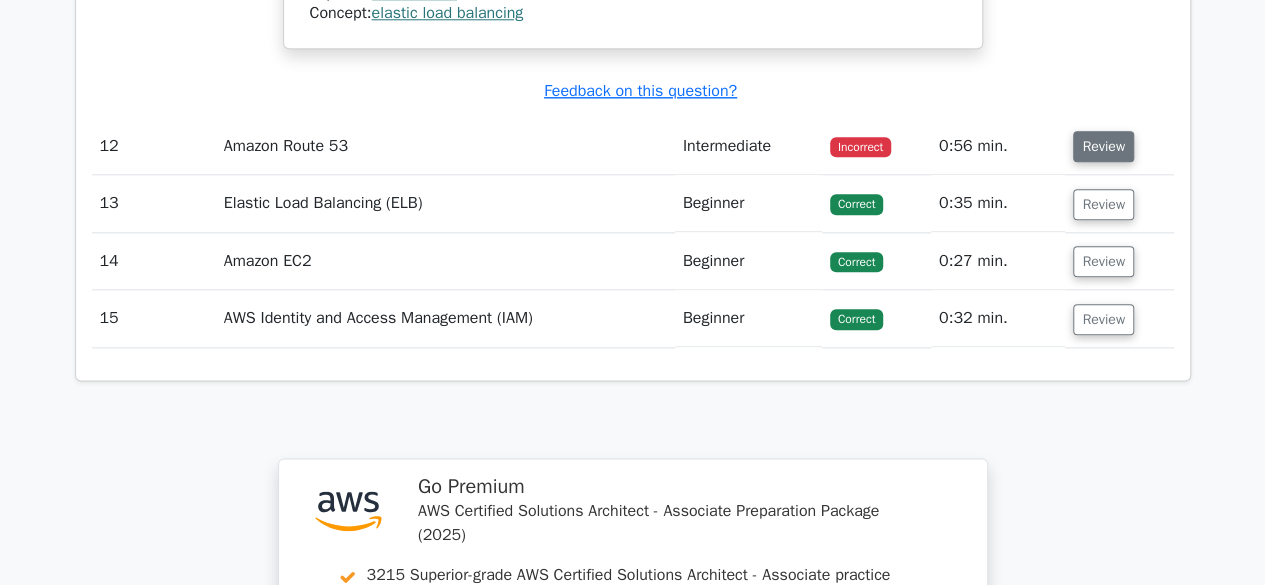 click on "Review" at bounding box center [1103, 146] 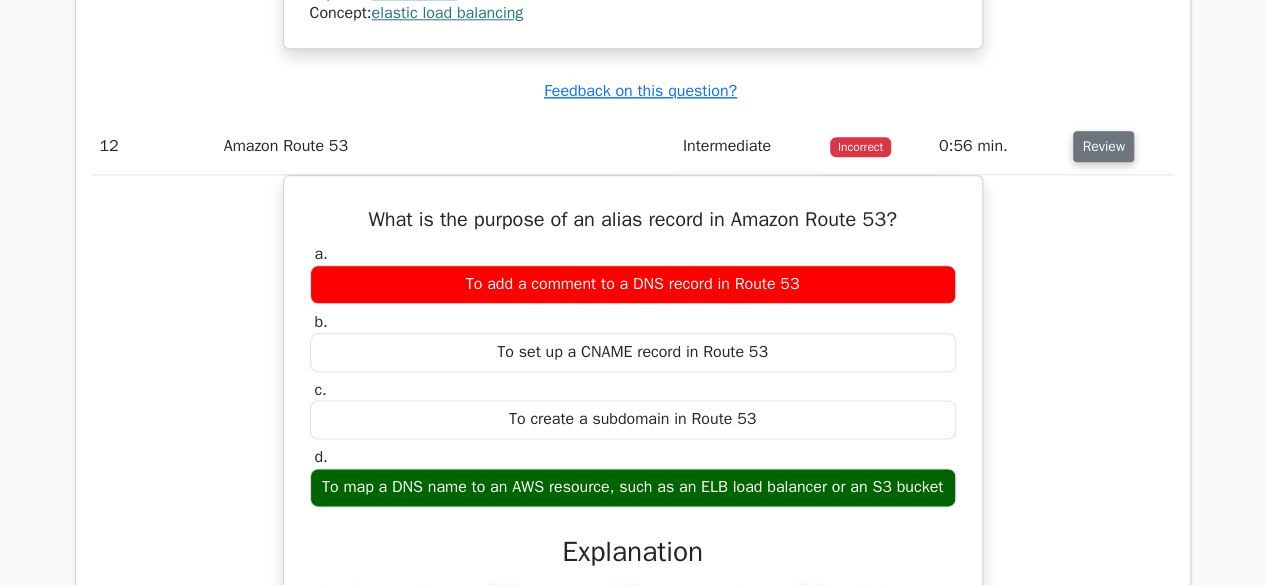 click on "Review" at bounding box center (1103, 146) 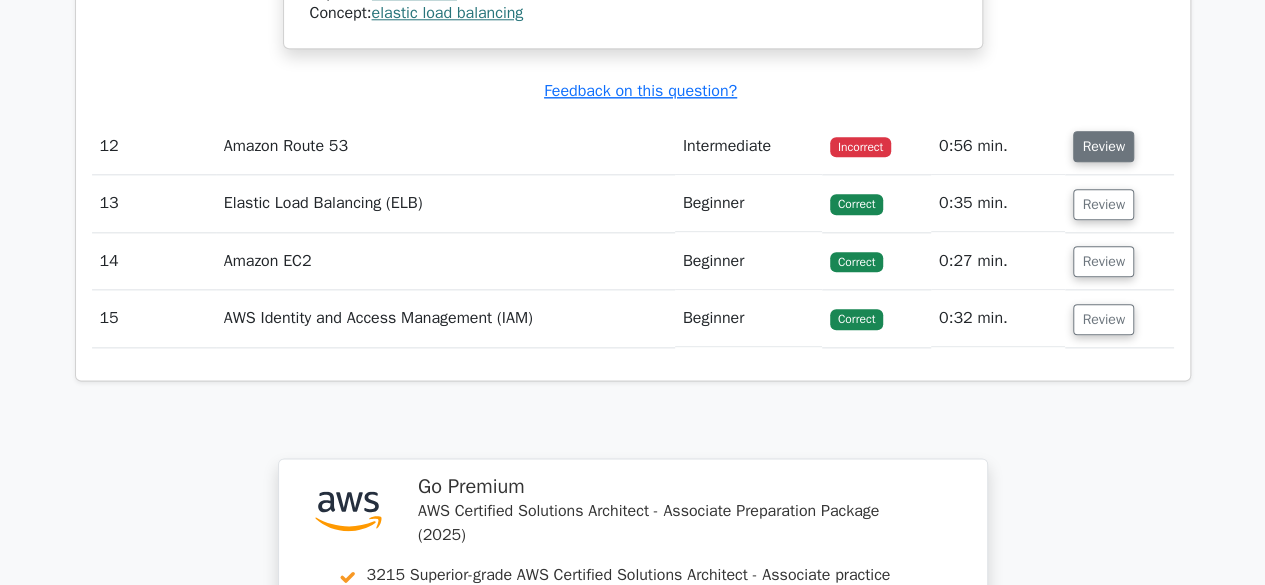click on "Review" at bounding box center (1103, 146) 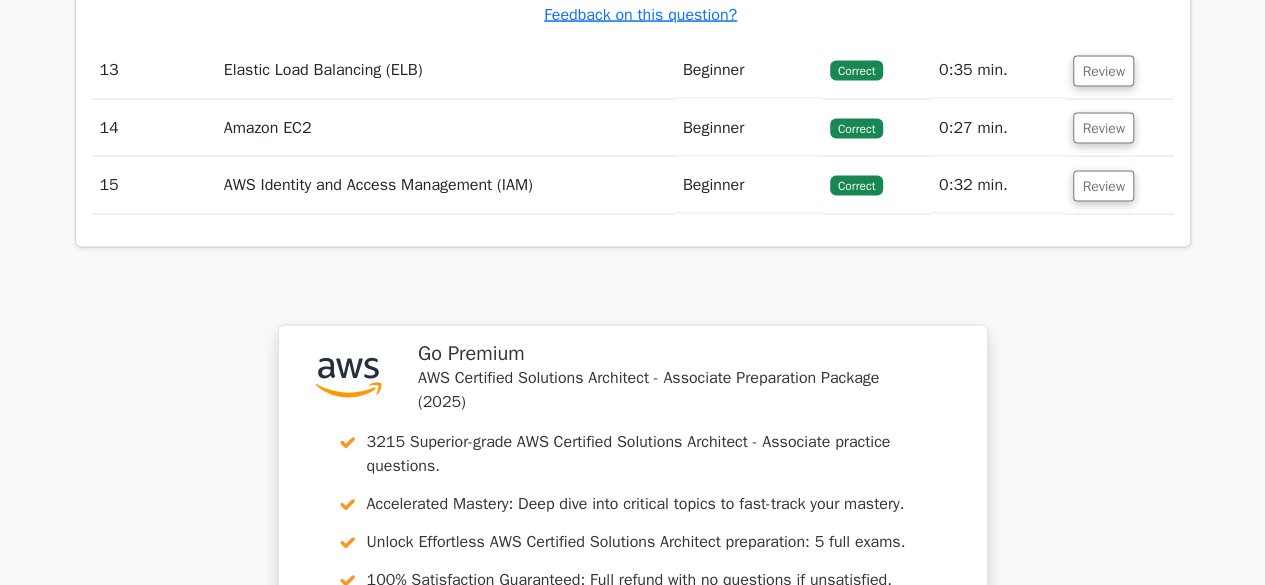 scroll, scrollTop: 5787, scrollLeft: 0, axis: vertical 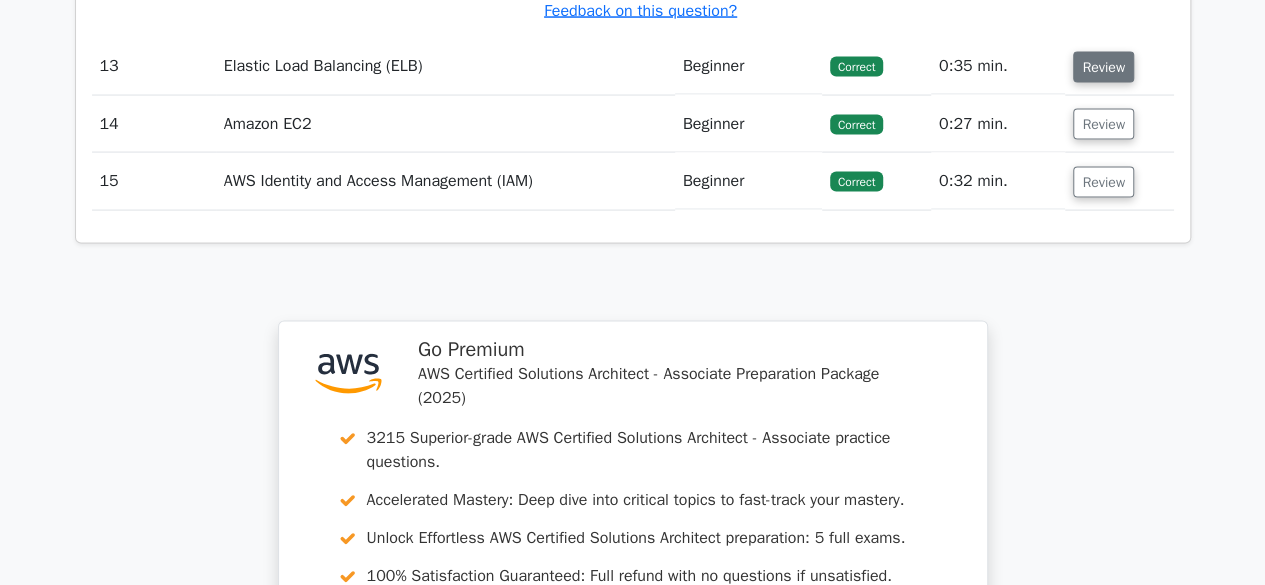 click on "Review" at bounding box center [1103, 67] 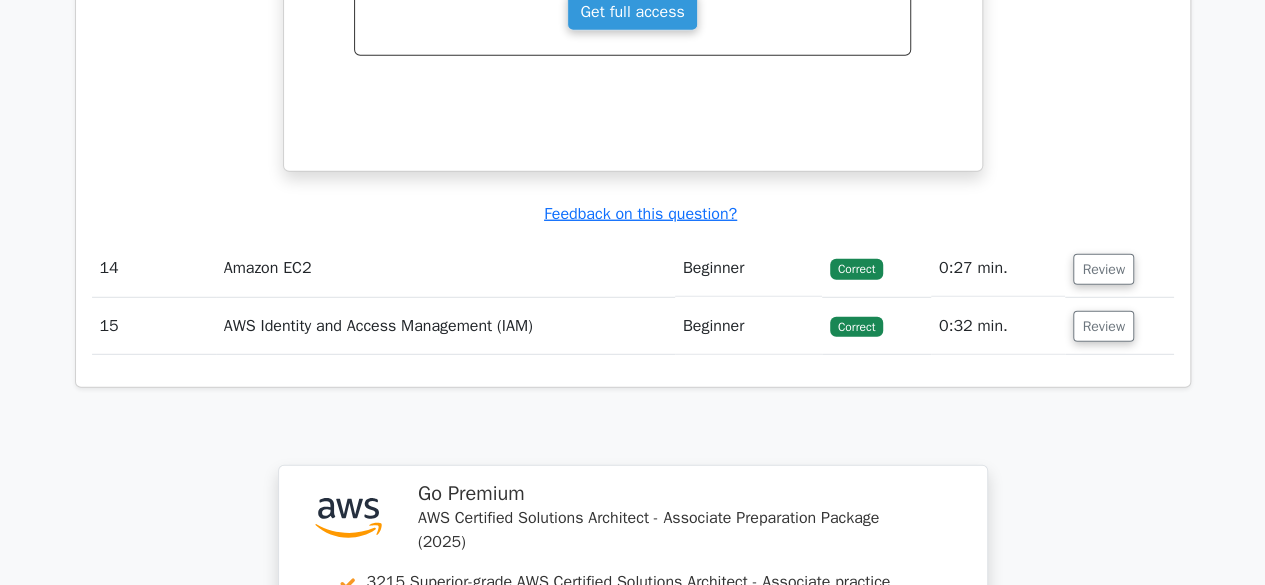 scroll, scrollTop: 6480, scrollLeft: 0, axis: vertical 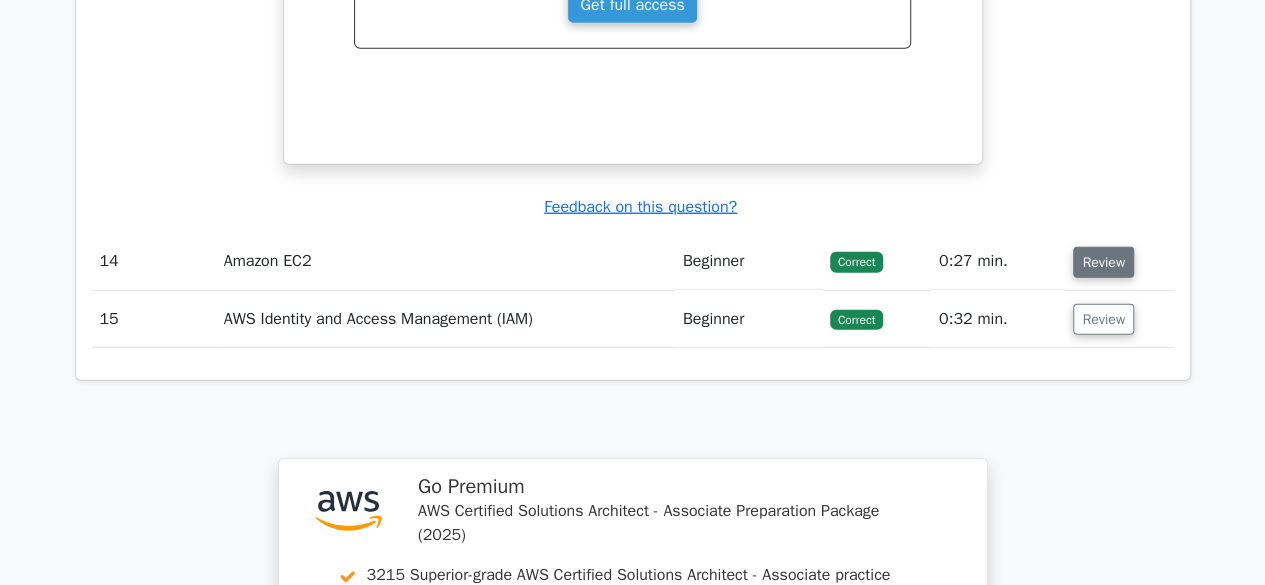 click on "Review" at bounding box center [1103, 262] 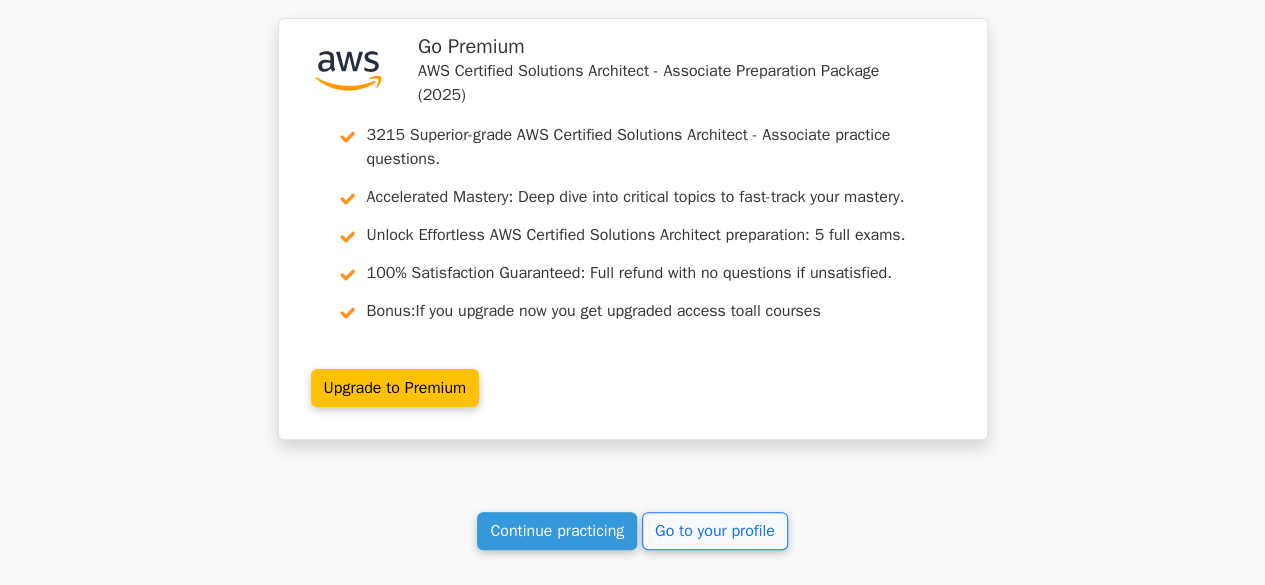 scroll, scrollTop: 7637, scrollLeft: 0, axis: vertical 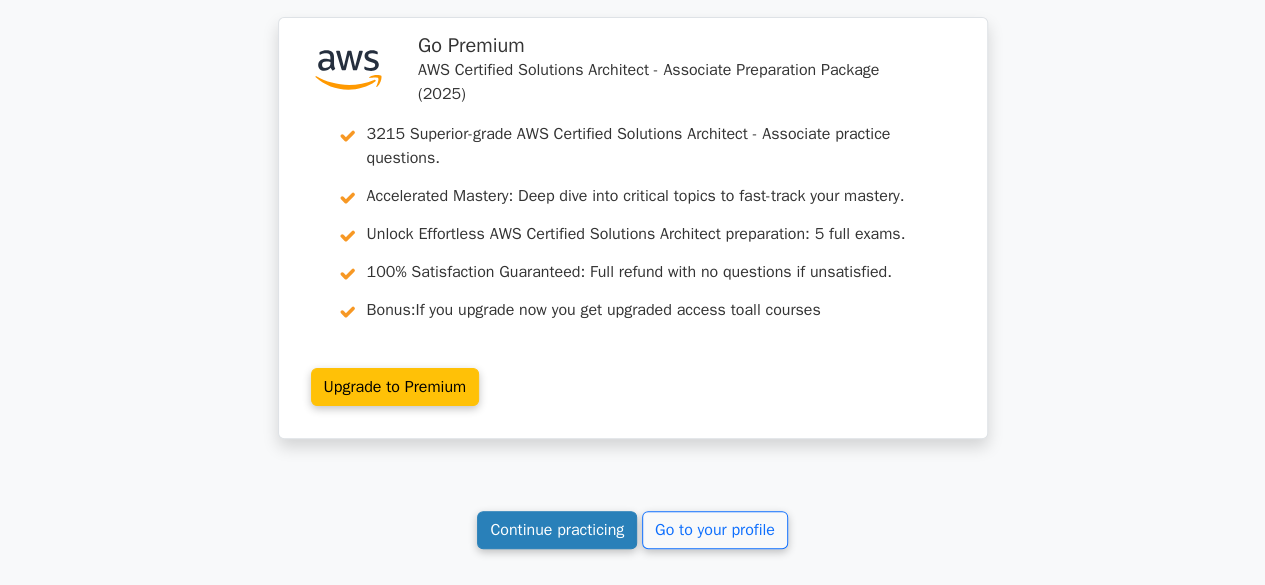 click on "Continue practicing" at bounding box center (557, 530) 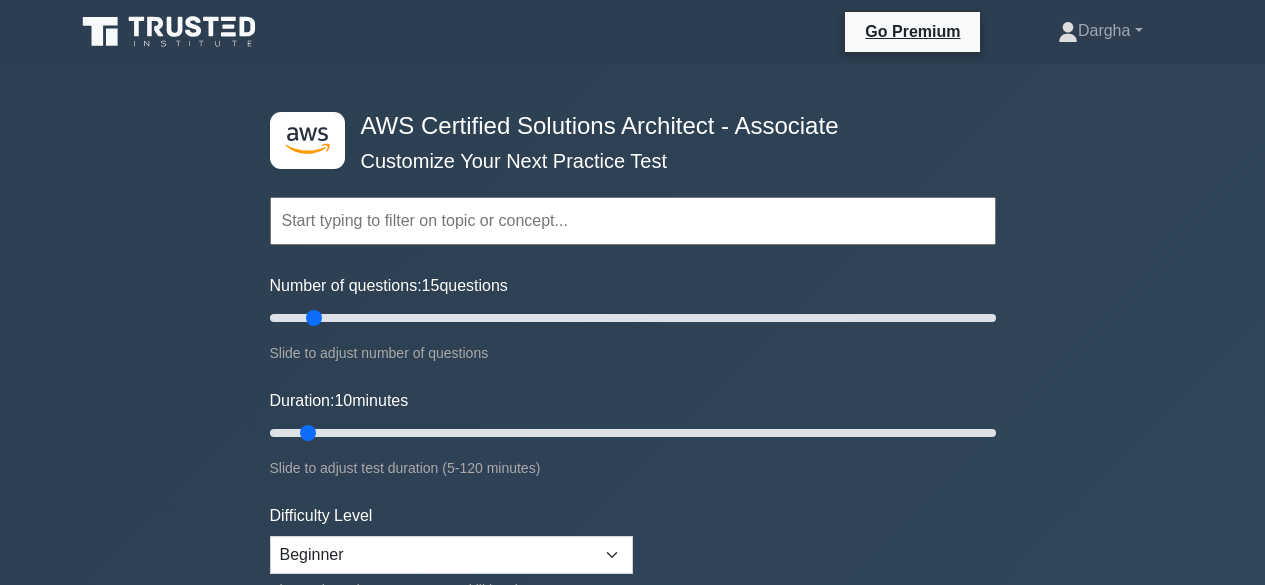 scroll, scrollTop: 0, scrollLeft: 0, axis: both 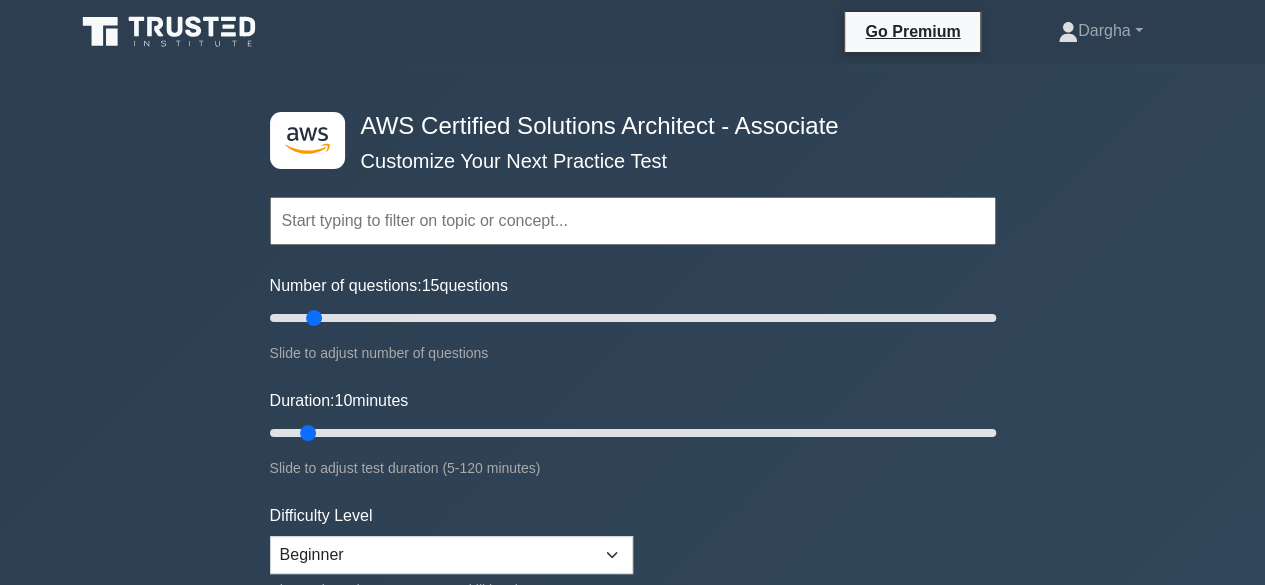 click on "Number of questions:  15  questions" at bounding box center [633, 318] 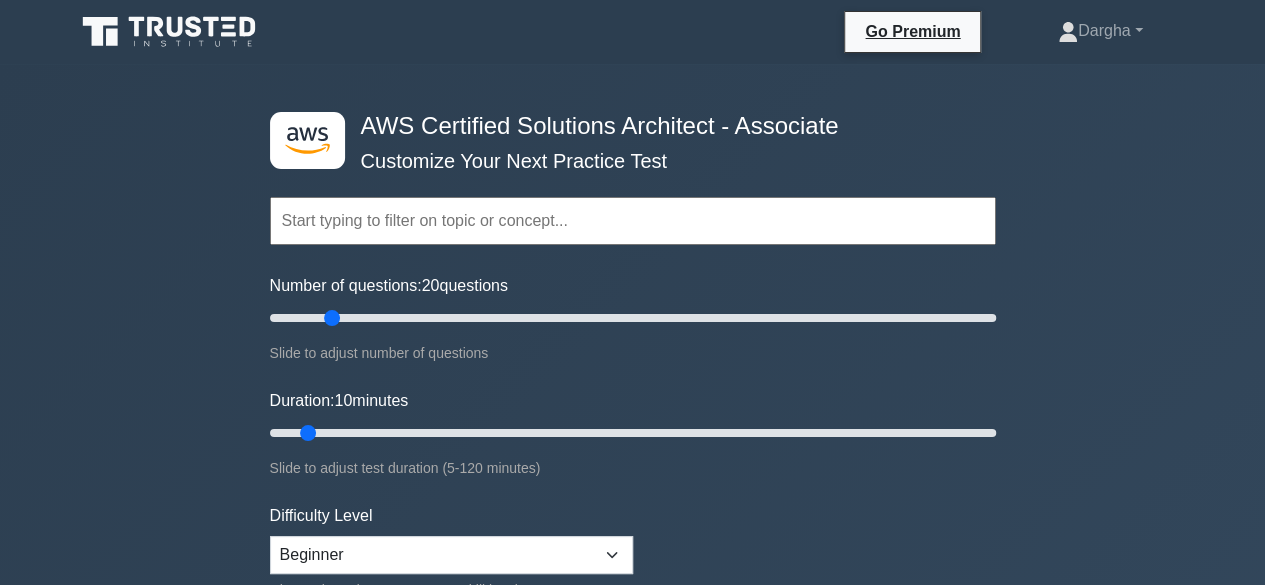 type on "20" 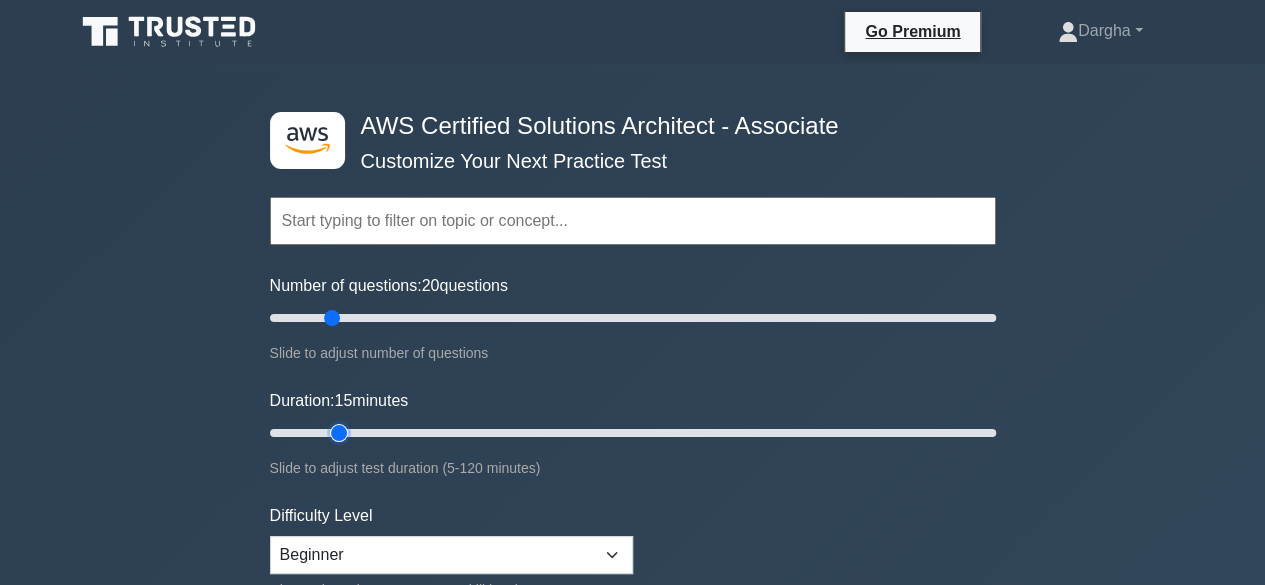 click on "Duration:  15  minutes" at bounding box center [633, 433] 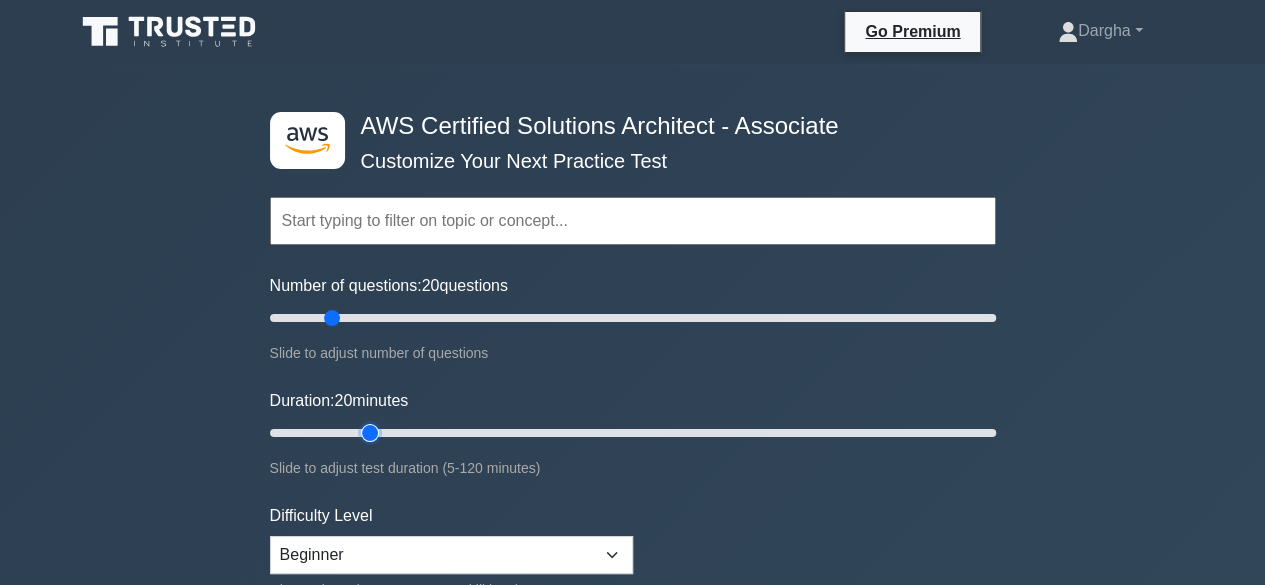 type on "20" 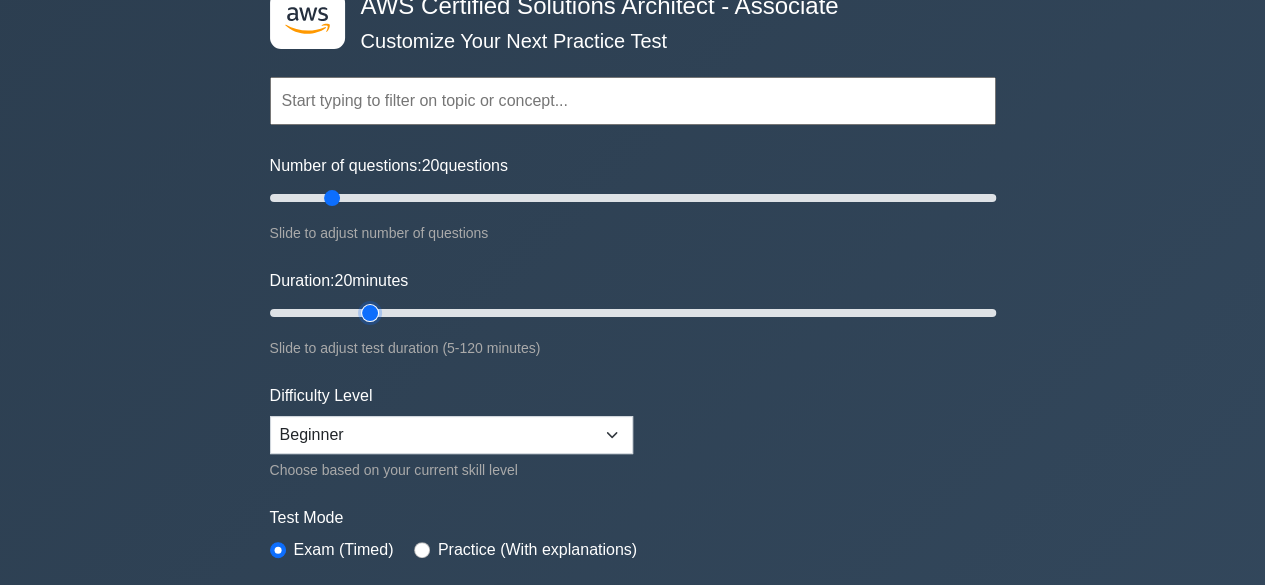 scroll, scrollTop: 282, scrollLeft: 0, axis: vertical 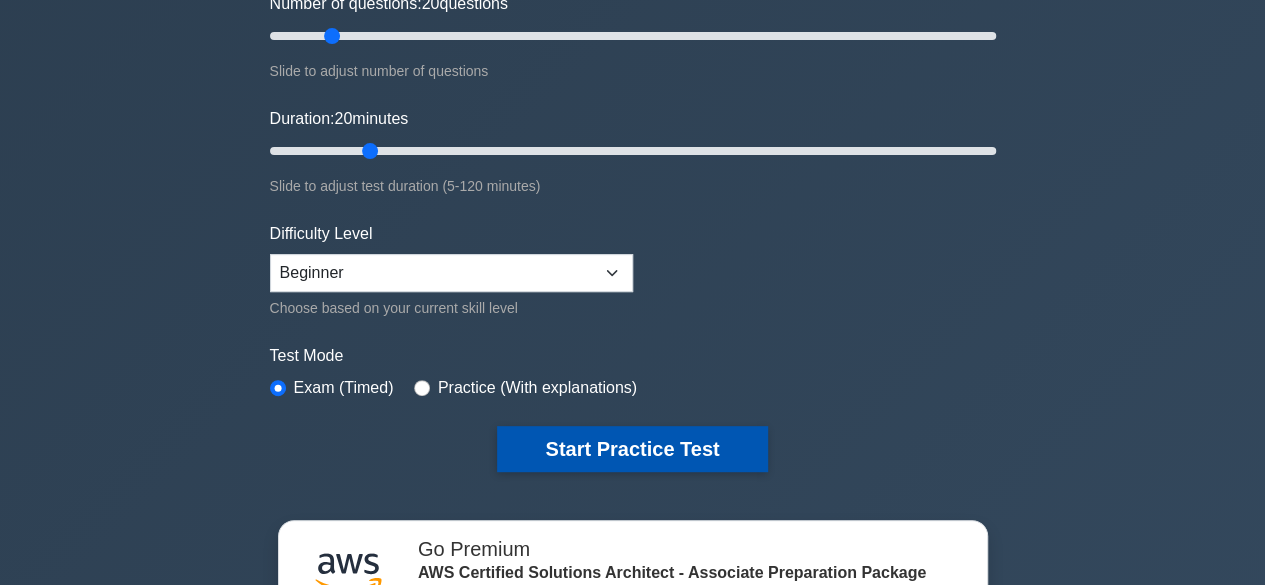 click on "Start Practice Test" at bounding box center (632, 449) 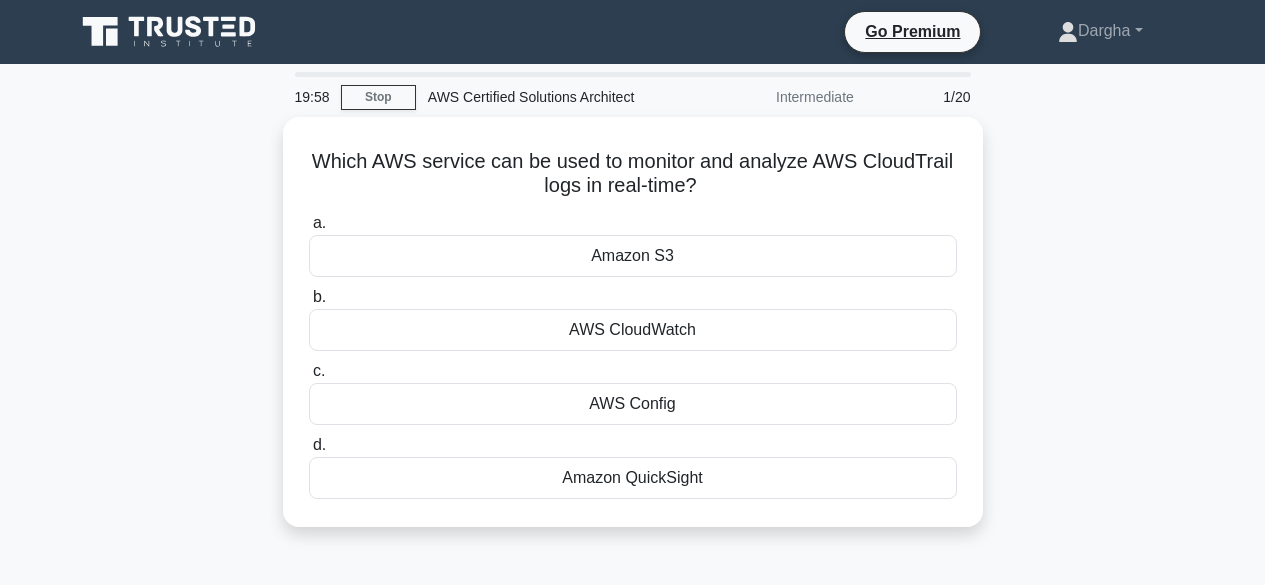 scroll, scrollTop: 0, scrollLeft: 0, axis: both 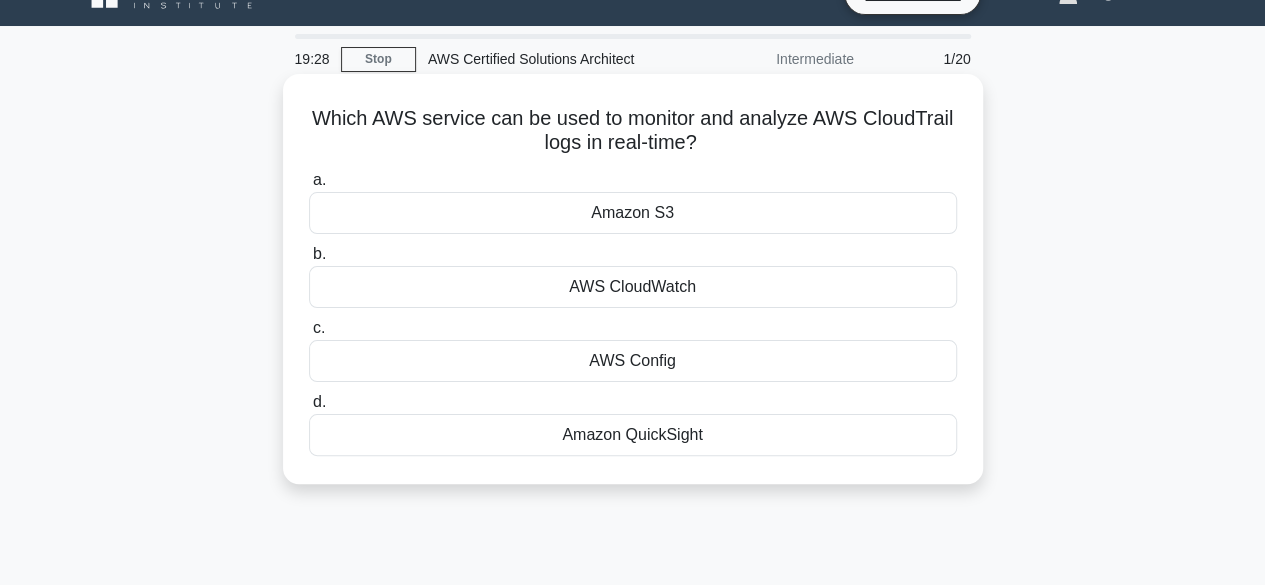 click on "AWS CloudWatch" at bounding box center (633, 287) 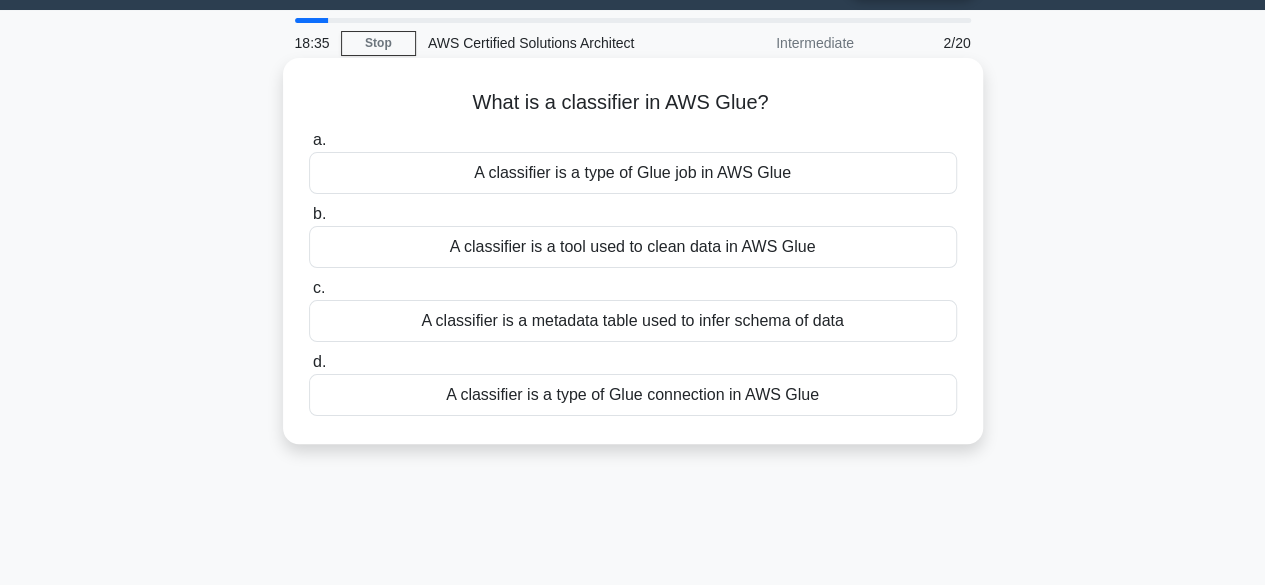 scroll, scrollTop: 53, scrollLeft: 0, axis: vertical 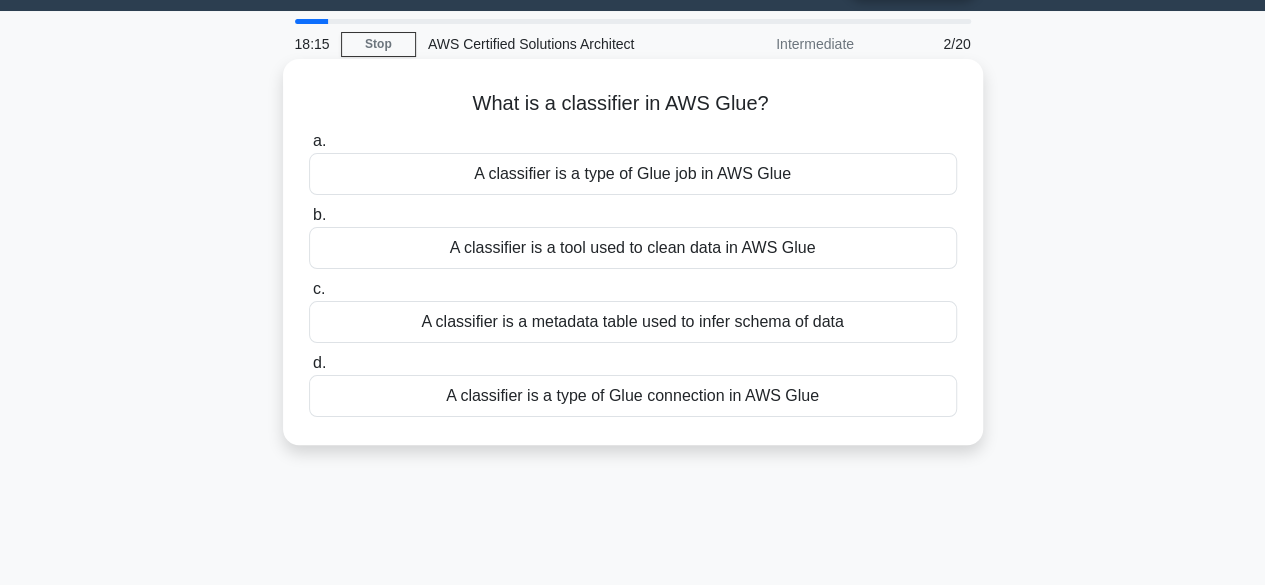 click on "A classifier is a metadata table used to infer schema of data" at bounding box center (633, 322) 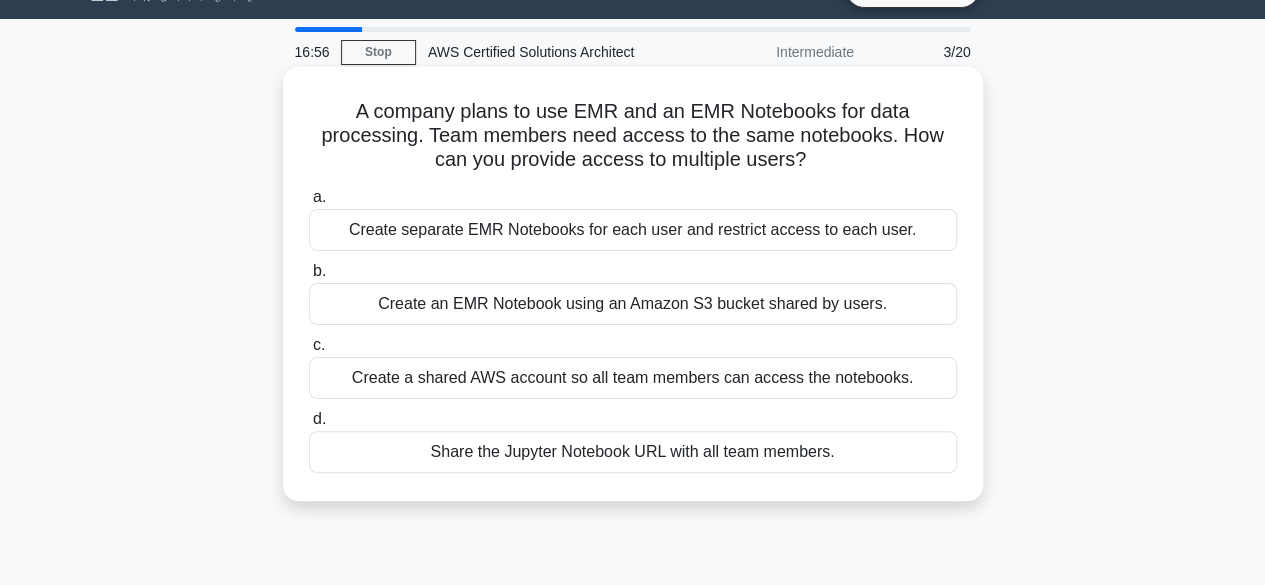 scroll, scrollTop: 48, scrollLeft: 0, axis: vertical 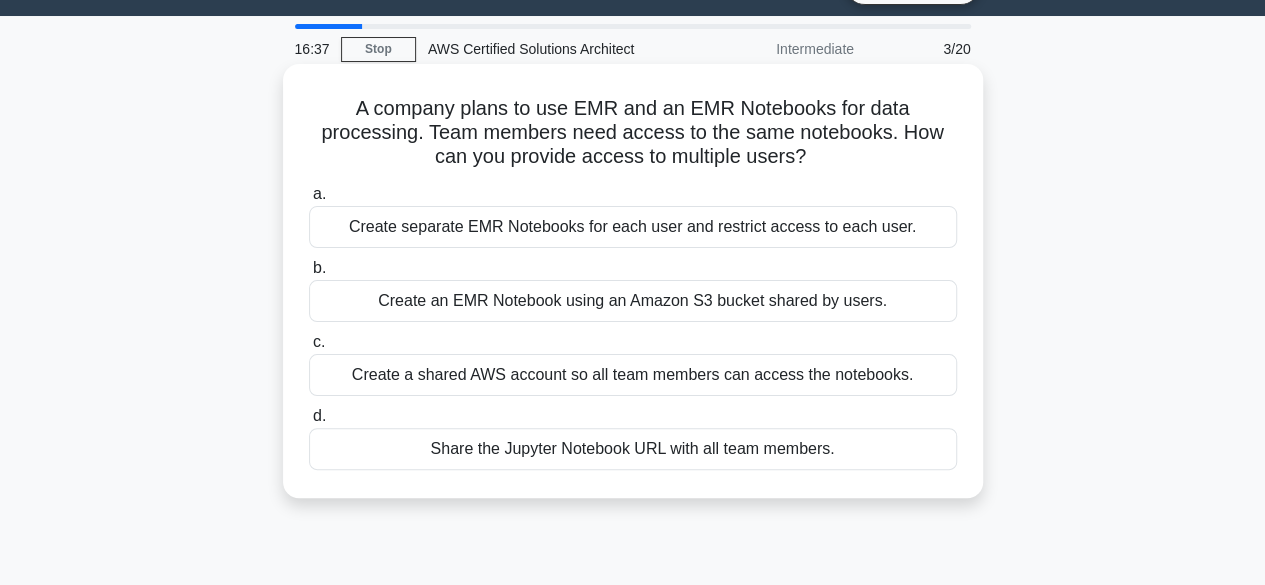 click on "Create an EMR Notebook using an Amazon S3 bucket shared by users." at bounding box center [633, 301] 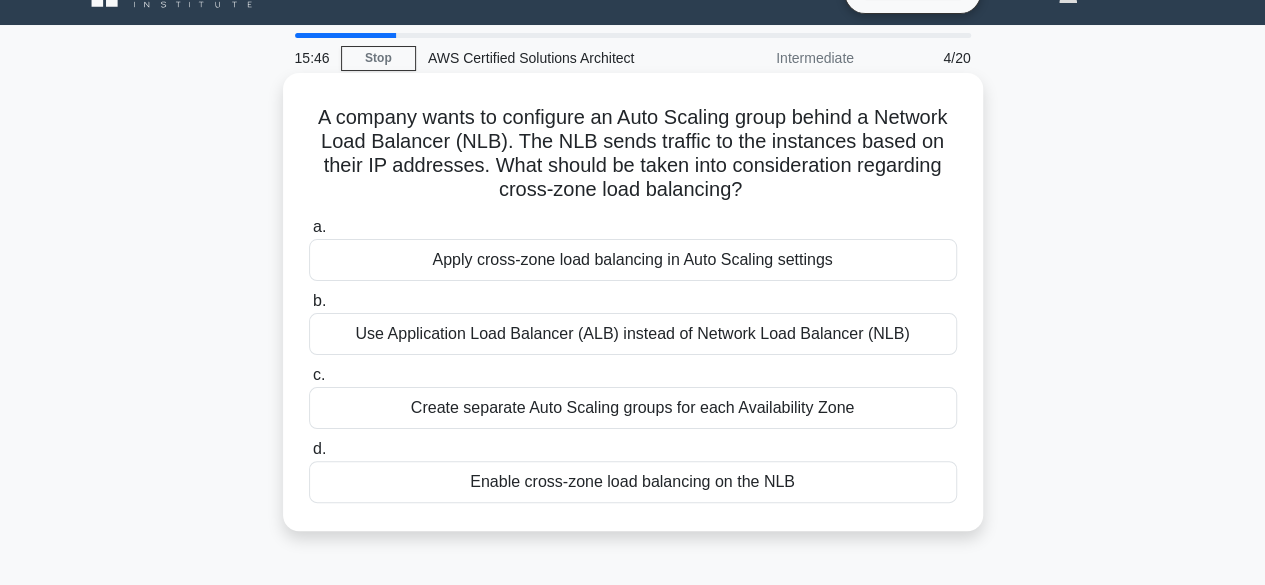 scroll, scrollTop: 40, scrollLeft: 0, axis: vertical 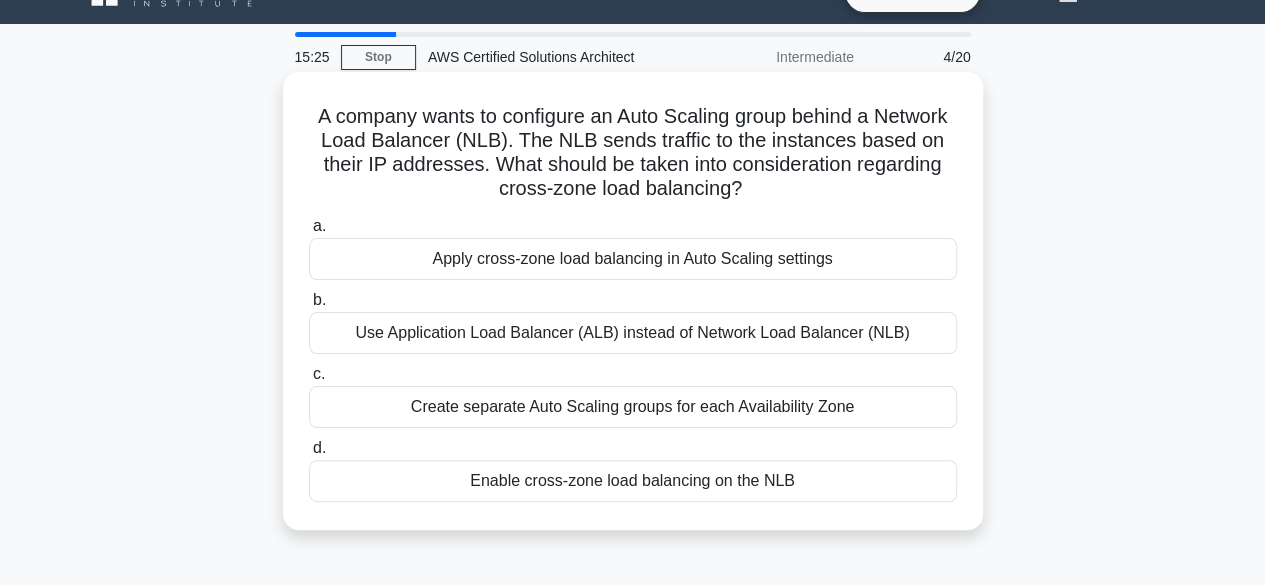 click on "Create separate Auto Scaling groups for each Availability Zone" at bounding box center (633, 407) 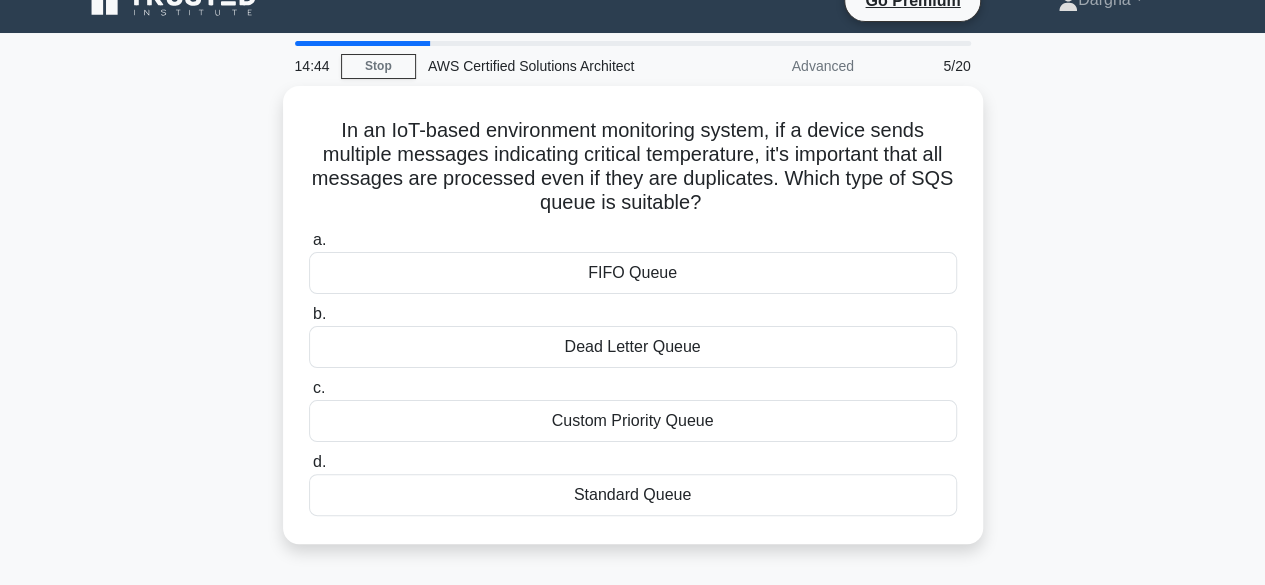 scroll, scrollTop: 30, scrollLeft: 0, axis: vertical 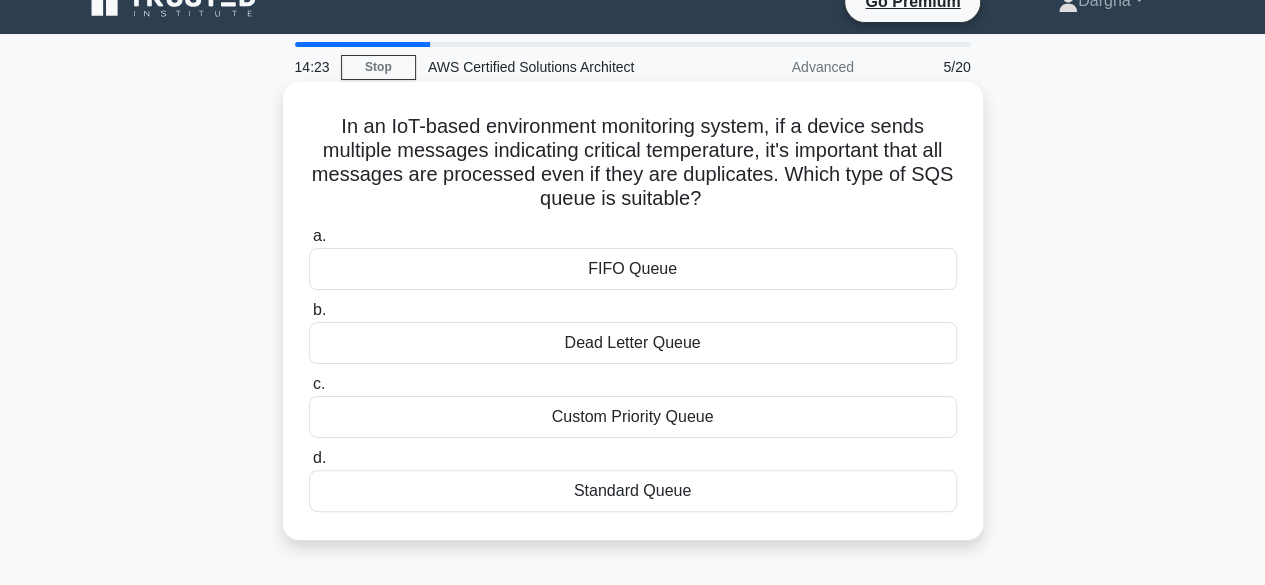 click on "Standard Queue" at bounding box center (633, 491) 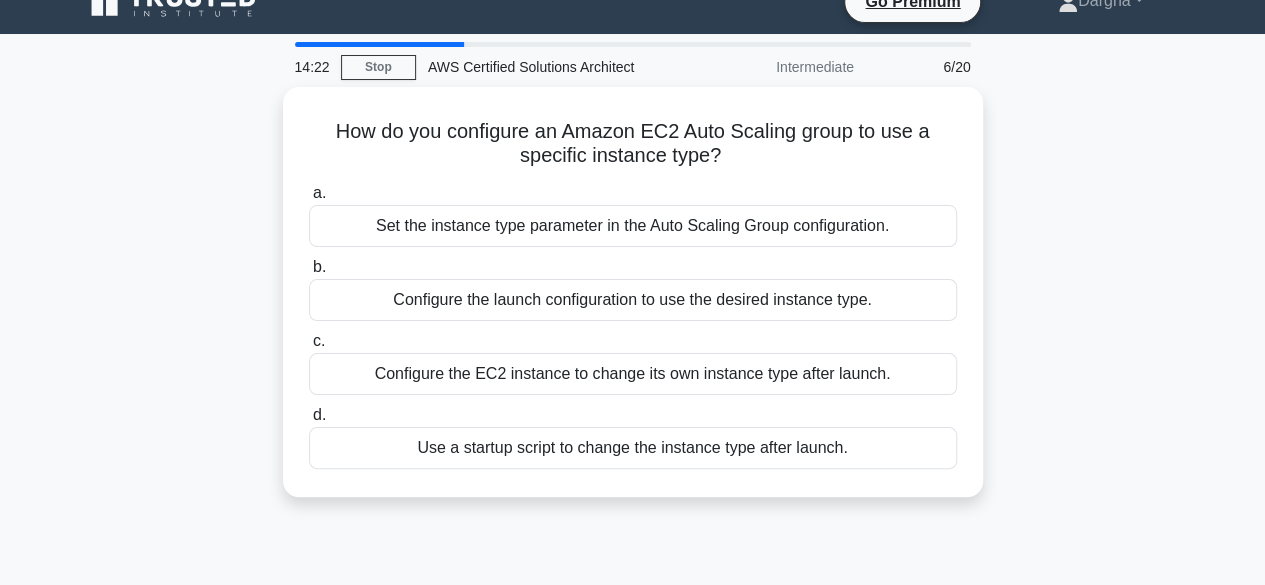 scroll, scrollTop: 0, scrollLeft: 0, axis: both 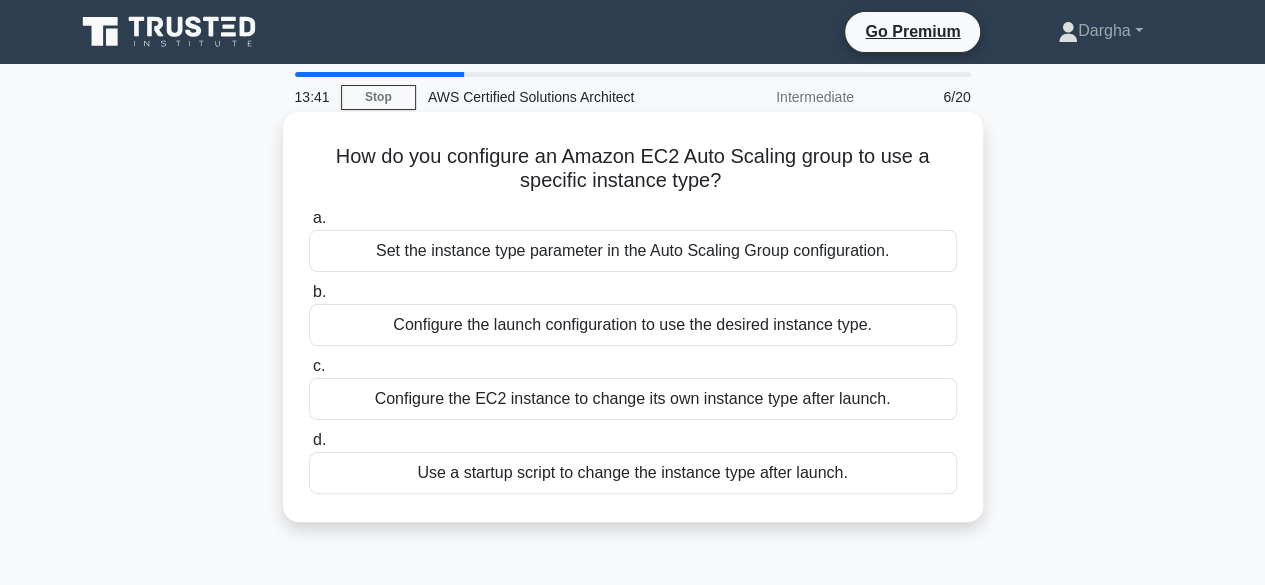 click on "Configure the launch configuration to use the desired instance type." at bounding box center (633, 325) 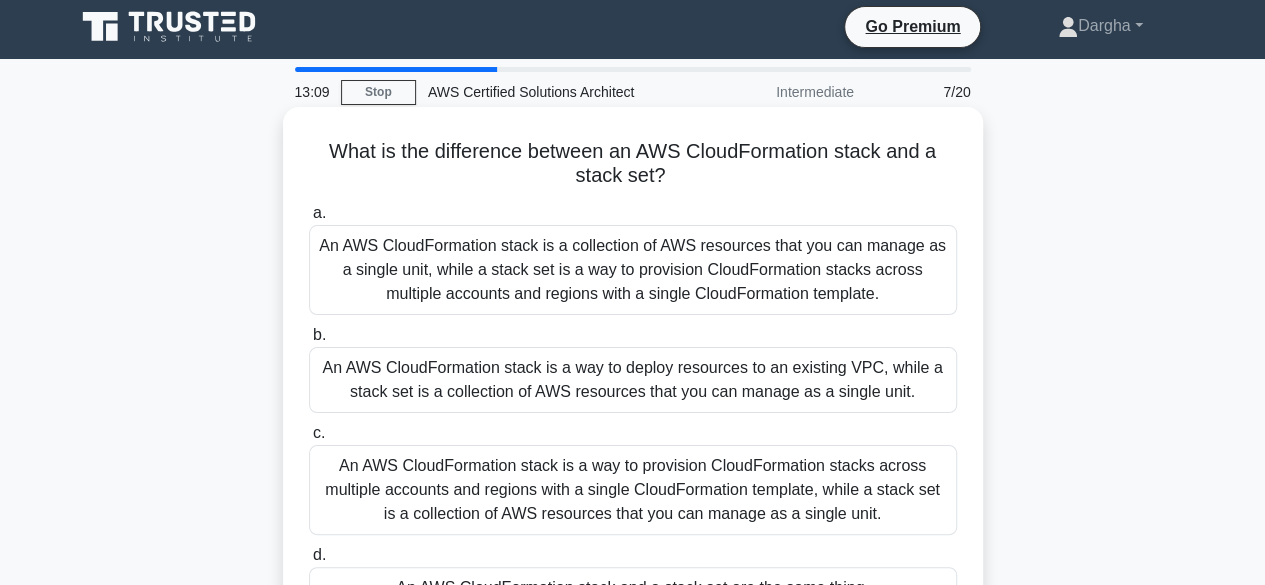 scroll, scrollTop: 2, scrollLeft: 0, axis: vertical 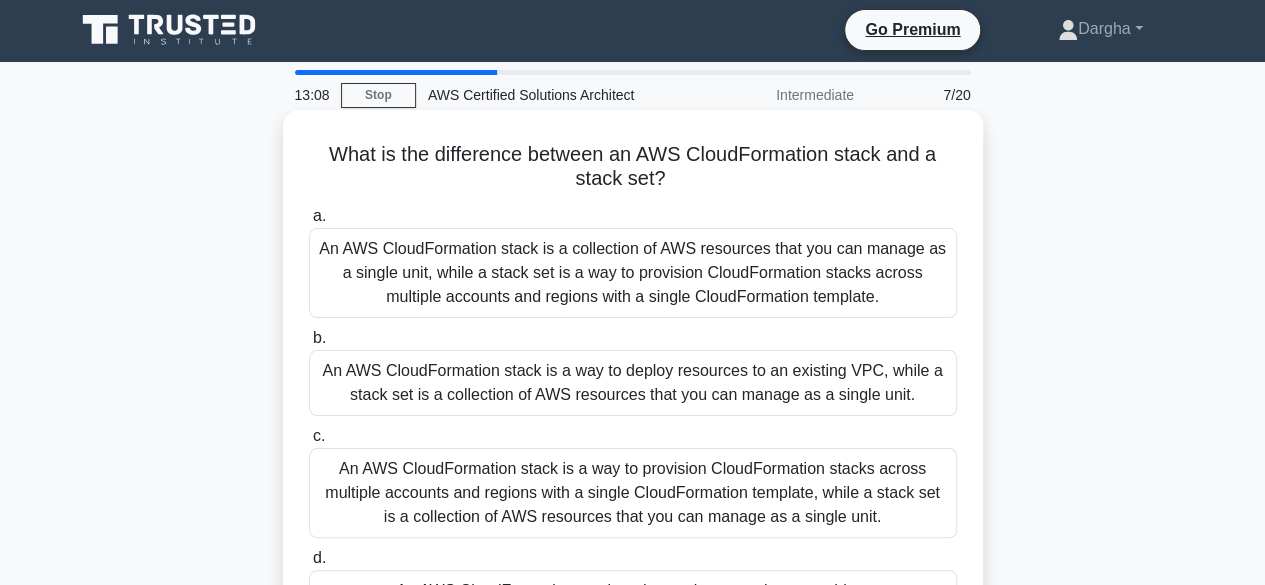 click on "An AWS CloudFormation stack is a collection of AWS resources that you can manage as a single unit, while a stack set is a way to provision CloudFormation stacks across multiple accounts and regions with a single CloudFormation template." at bounding box center [633, 273] 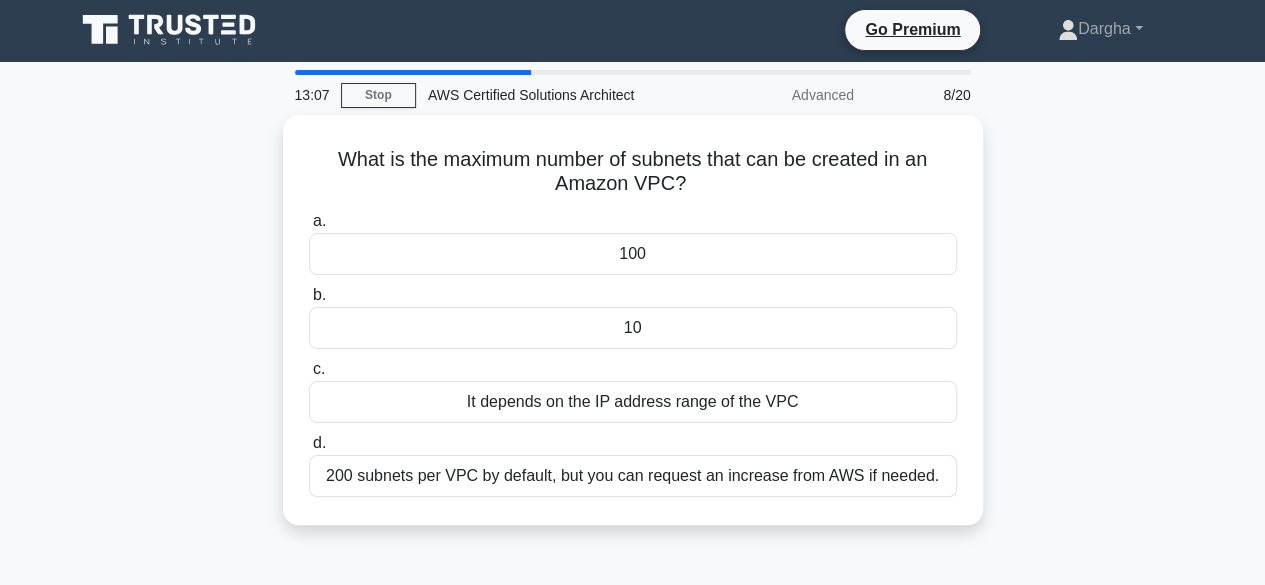 scroll, scrollTop: 0, scrollLeft: 0, axis: both 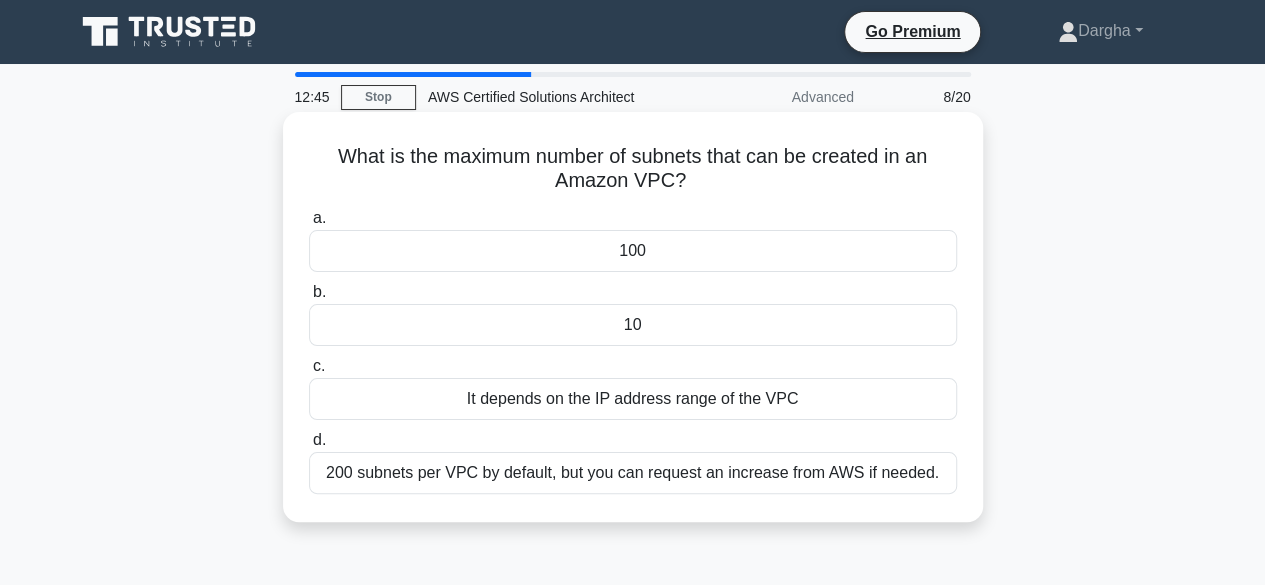 click on "It depends on the IP address range of the VPC" at bounding box center [633, 399] 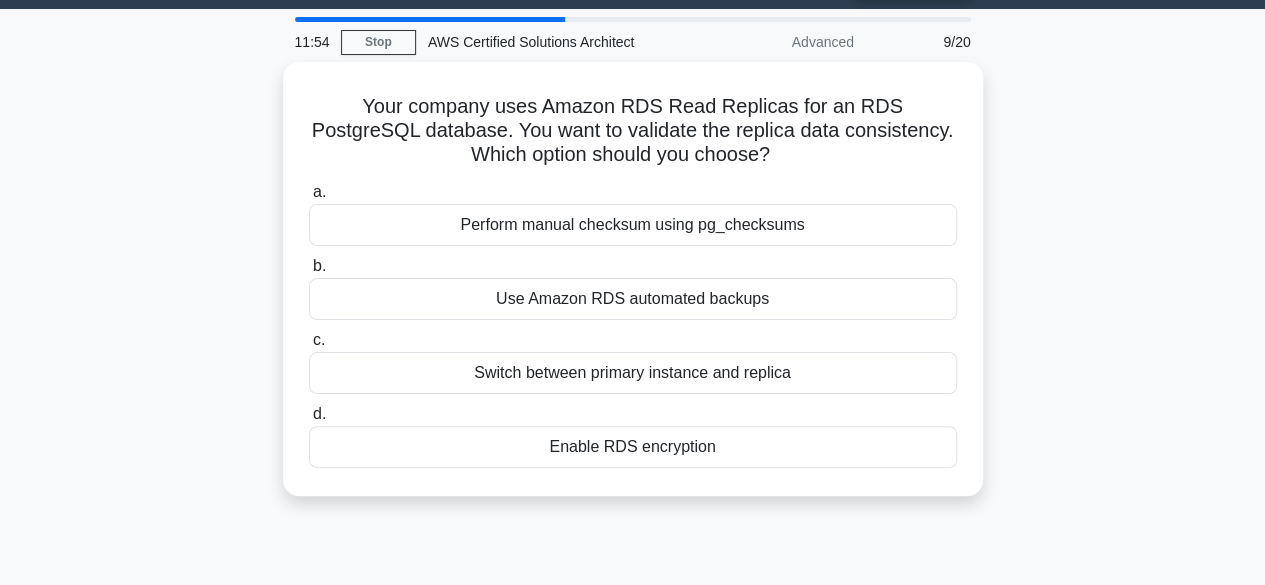 scroll, scrollTop: 54, scrollLeft: 0, axis: vertical 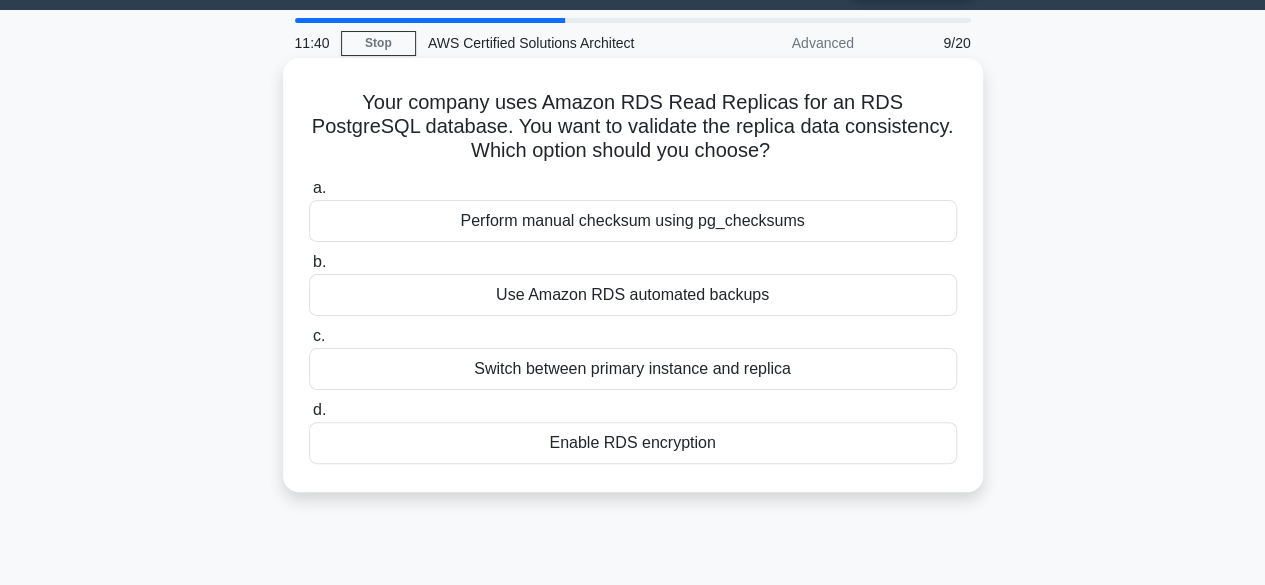 click on "Switch between primary instance and replica" at bounding box center (633, 369) 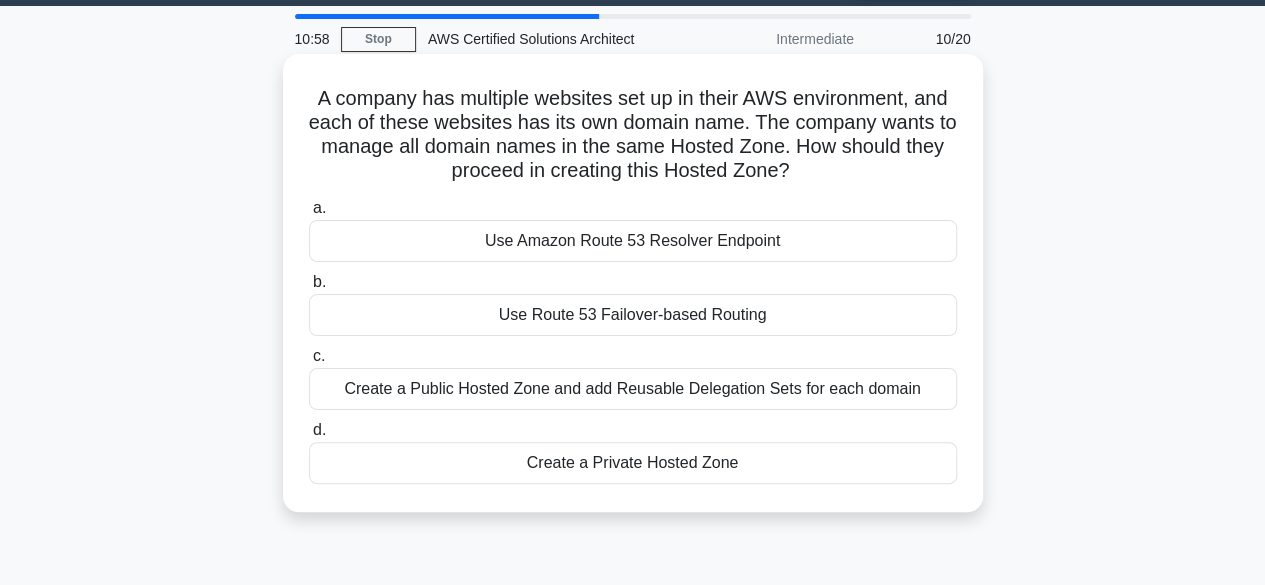 scroll, scrollTop: 57, scrollLeft: 0, axis: vertical 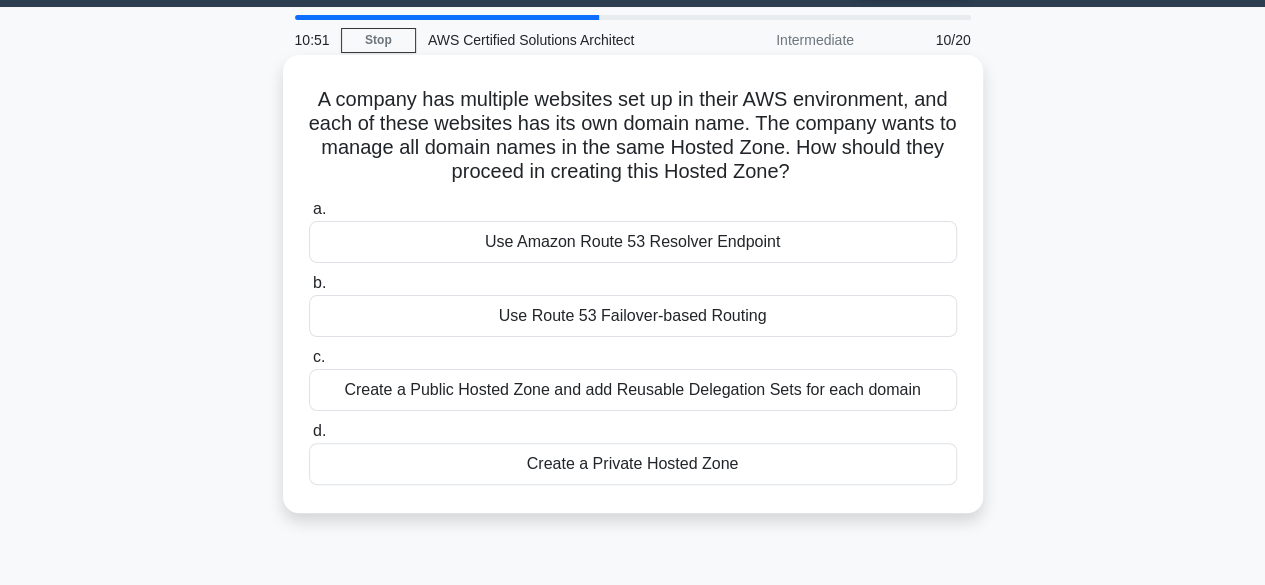click on "Use Amazon Route 53 Resolver Endpoint" at bounding box center [633, 242] 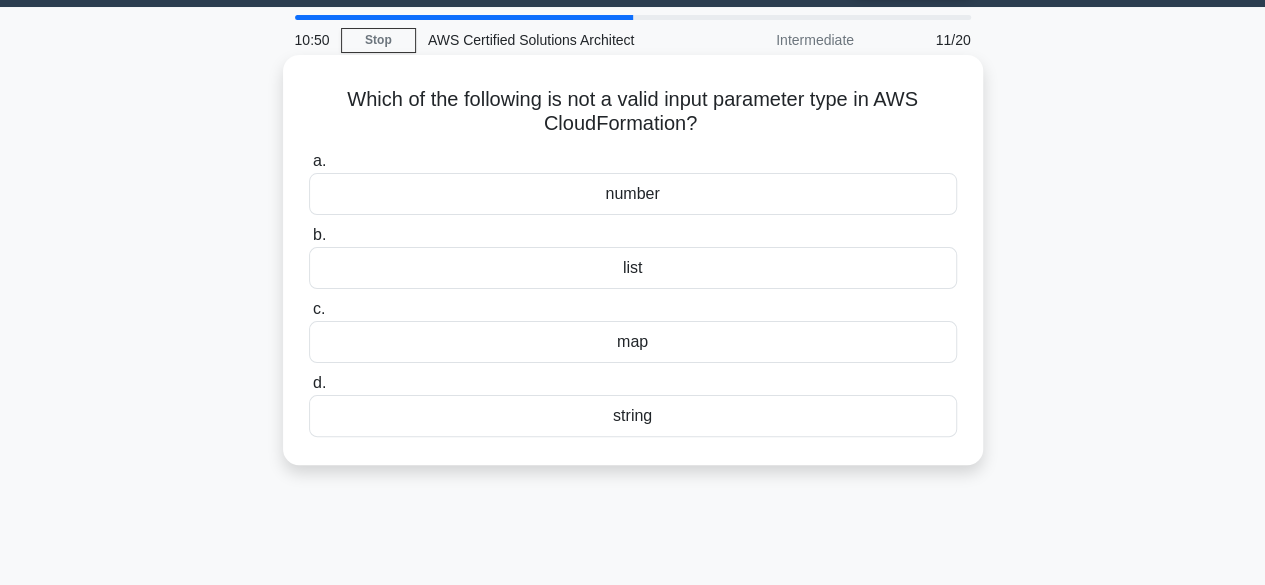 scroll, scrollTop: 0, scrollLeft: 0, axis: both 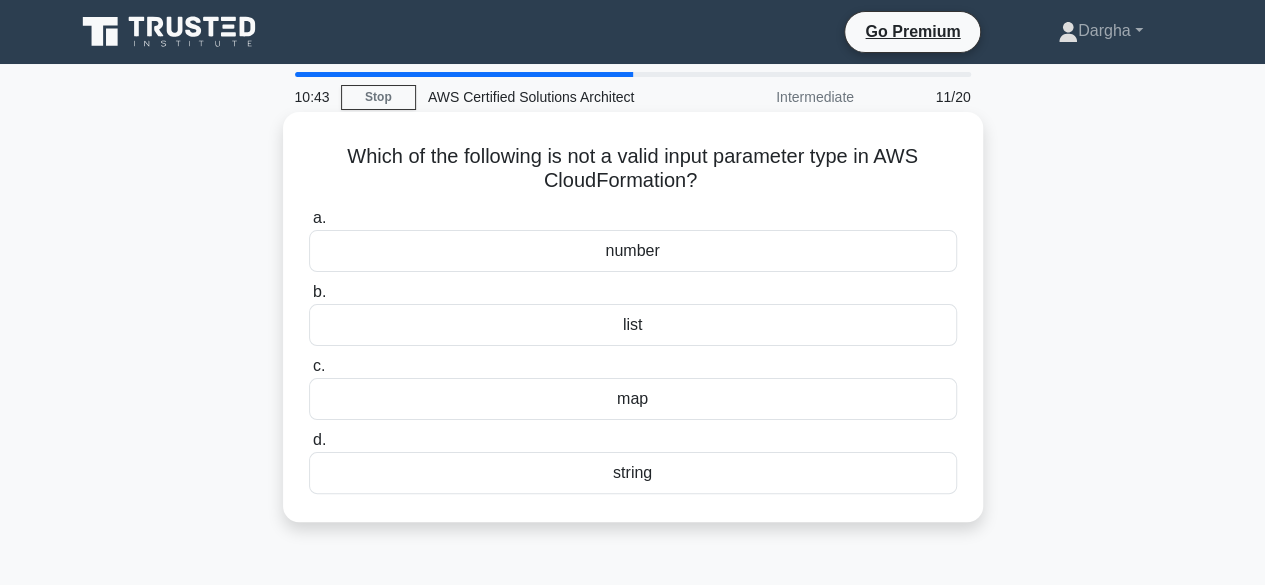 click on "d.
string" at bounding box center (633, 461) 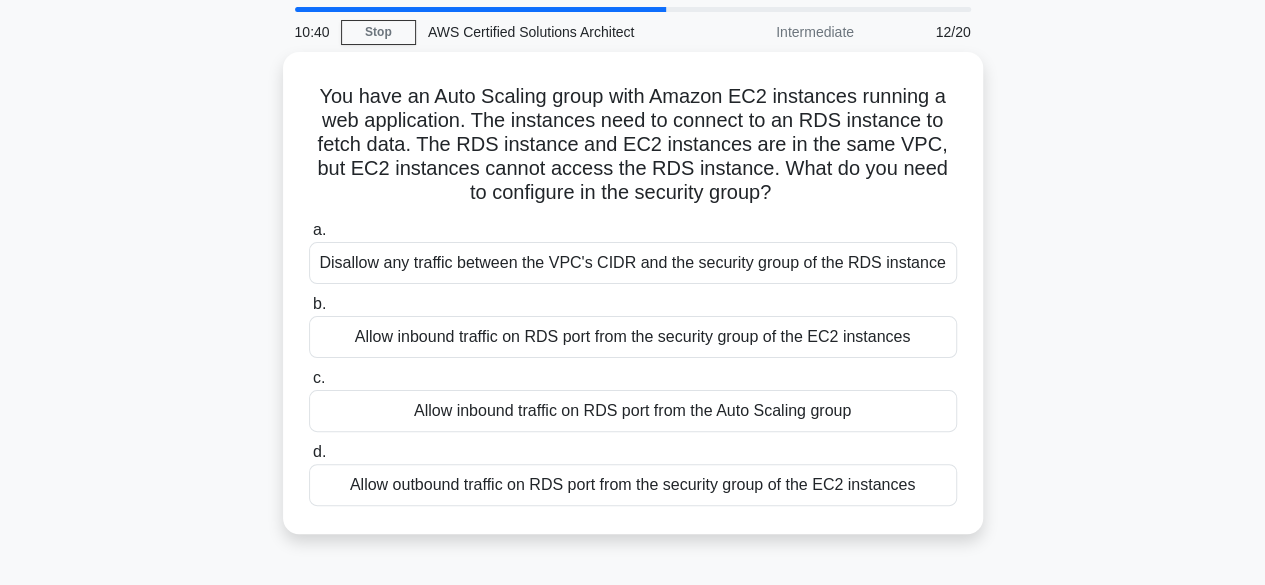 scroll, scrollTop: 64, scrollLeft: 0, axis: vertical 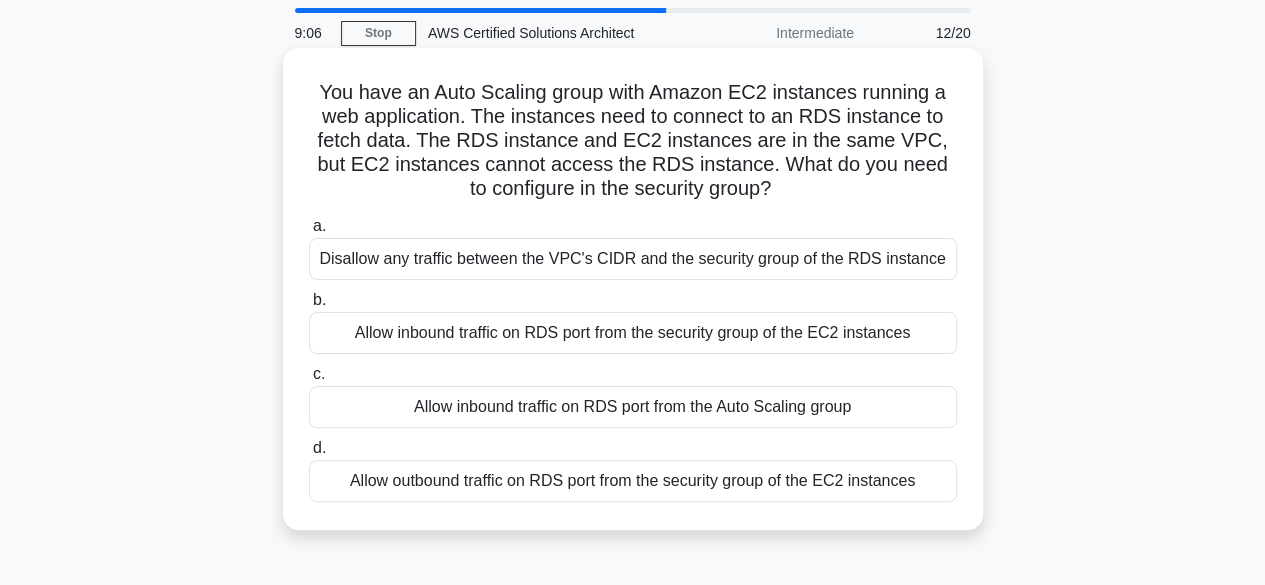 click on "Allow inbound traffic on RDS port from the security group of the EC2 instances" at bounding box center [633, 333] 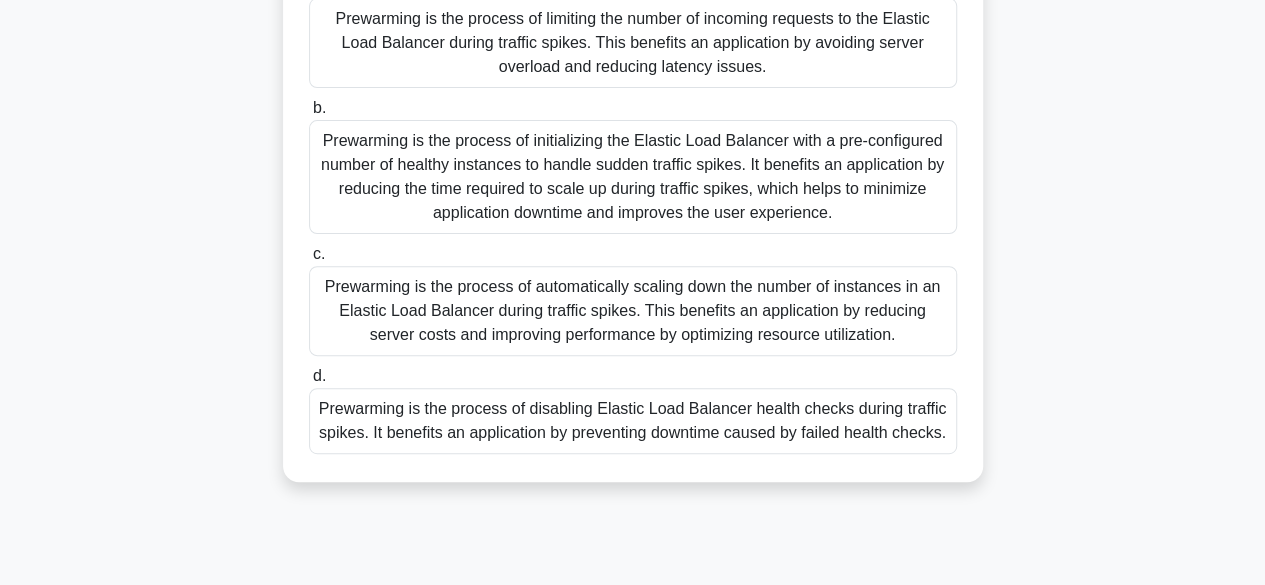 scroll, scrollTop: 237, scrollLeft: 0, axis: vertical 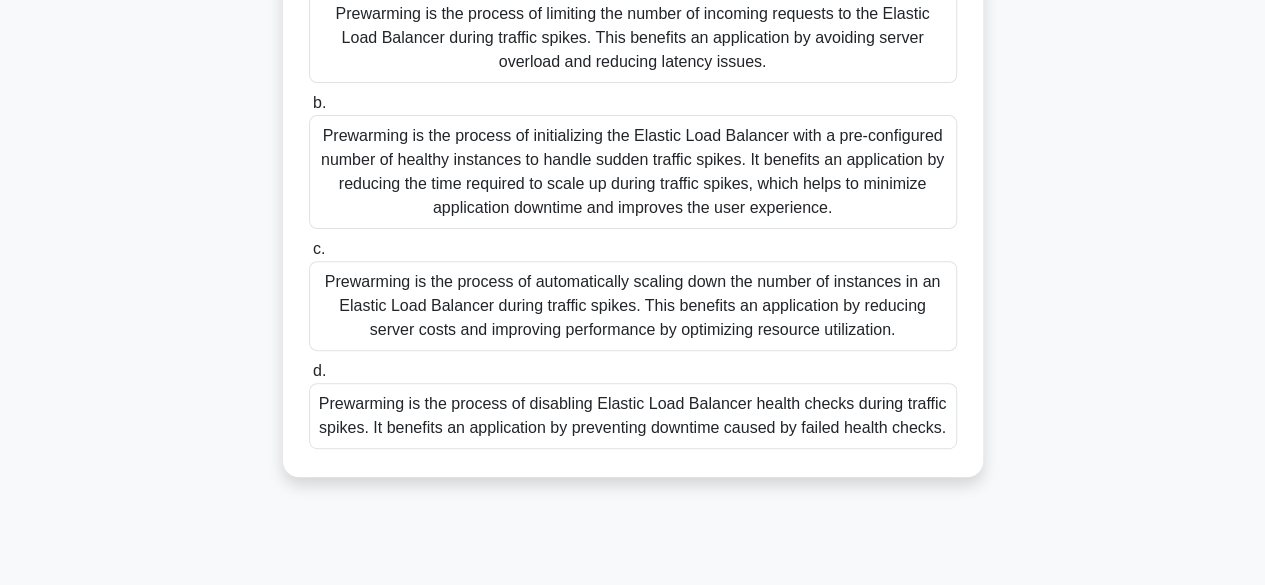 click on "Prewarming is the process of initializing the Elastic Load Balancer with a pre-configured number of healthy instances to handle sudden traffic spikes. It benefits an application by reducing the time required to scale up during traffic spikes, which helps to minimize application downtime and improves the user experience." at bounding box center [633, 172] 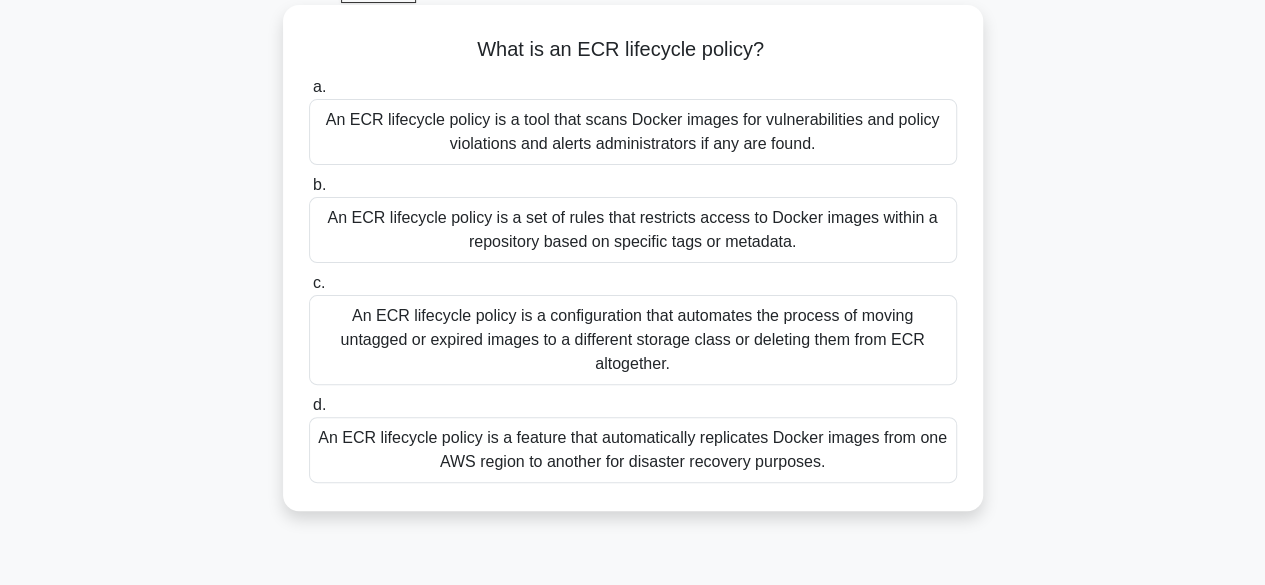 scroll, scrollTop: 135, scrollLeft: 0, axis: vertical 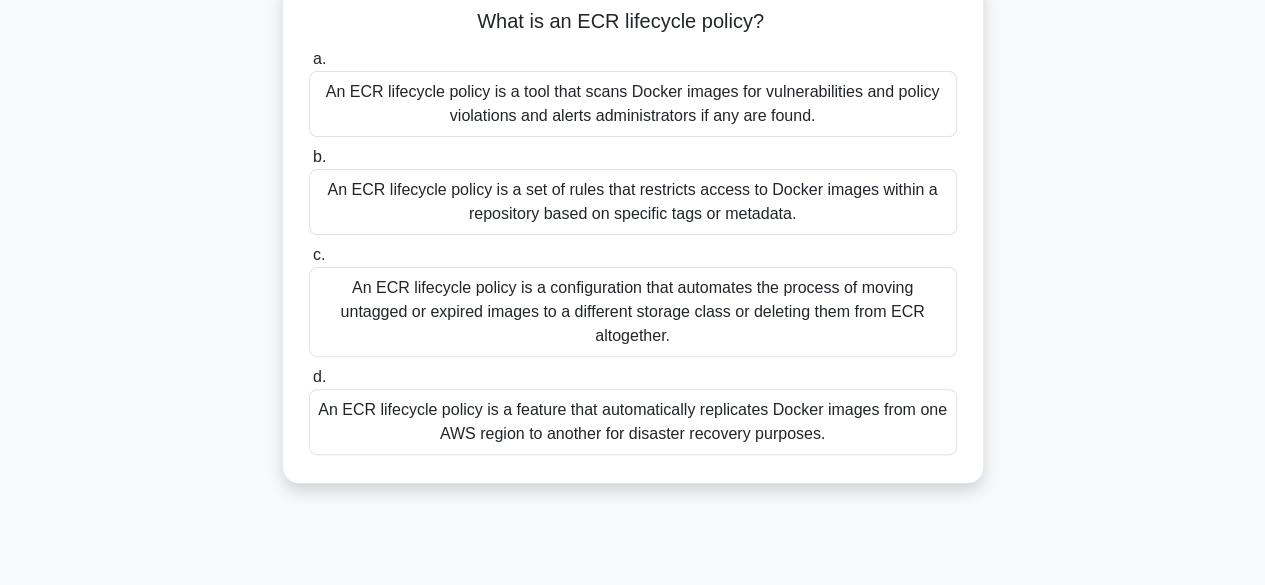click on "An ECR lifecycle policy is a configuration that automates the process of moving untagged or expired images to a different storage class or deleting them from ECR altogether." at bounding box center [633, 312] 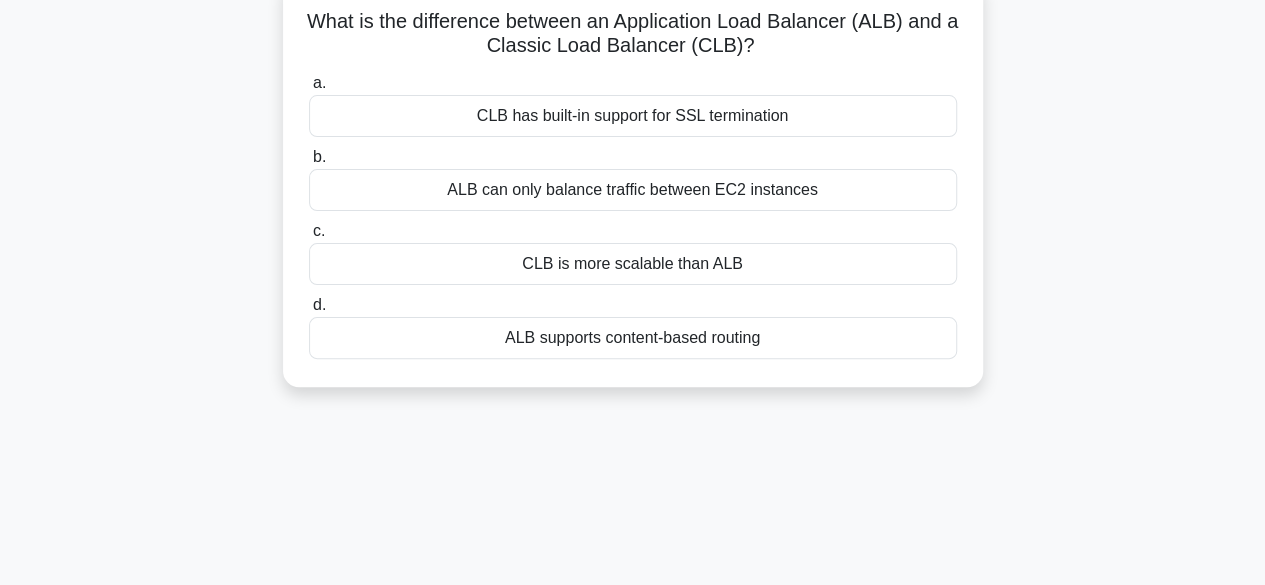 scroll, scrollTop: 0, scrollLeft: 0, axis: both 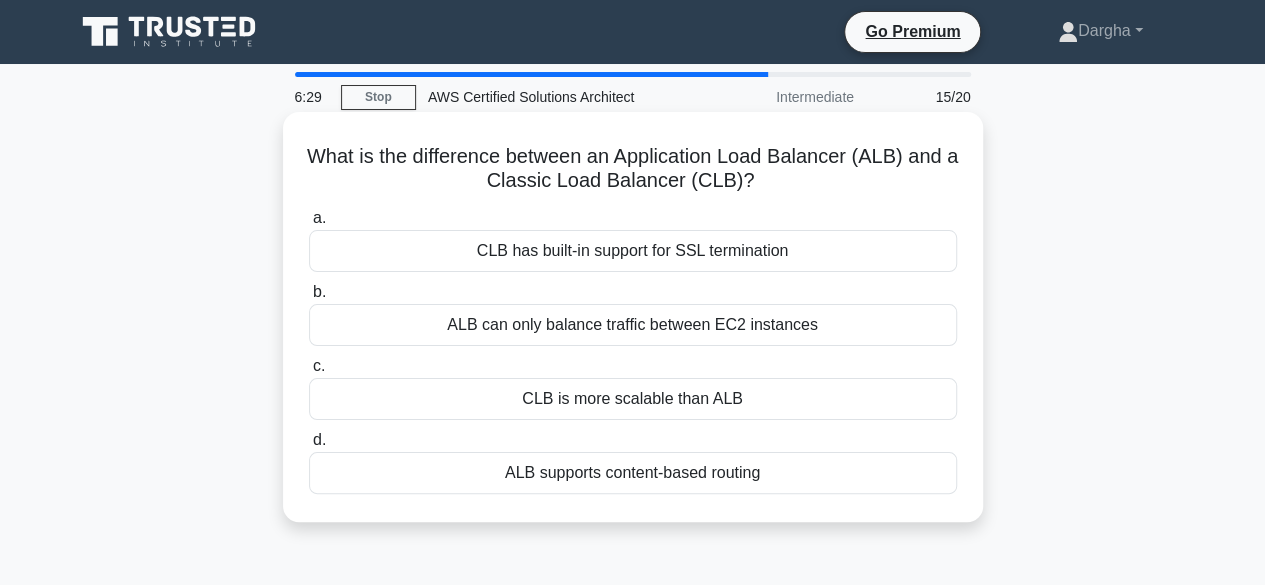 click on "CLB has built-in support for SSL termination" at bounding box center (633, 251) 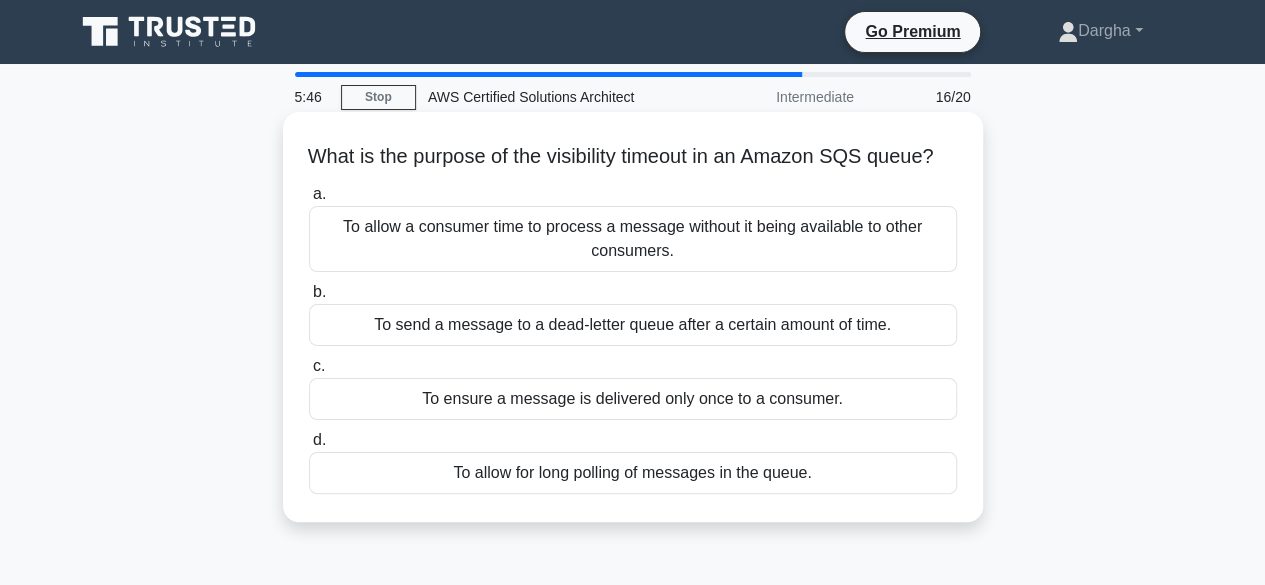 click on "To send a message to a dead-letter queue after a certain amount of time." at bounding box center [633, 325] 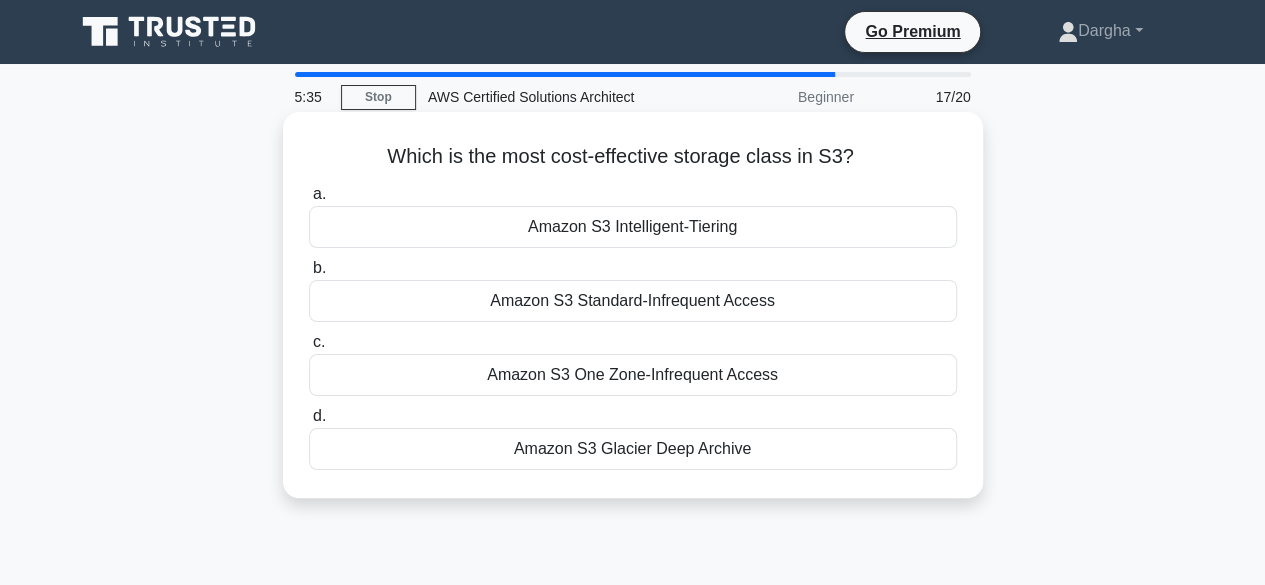 click on "Amazon S3 Glacier Deep Archive" at bounding box center [633, 449] 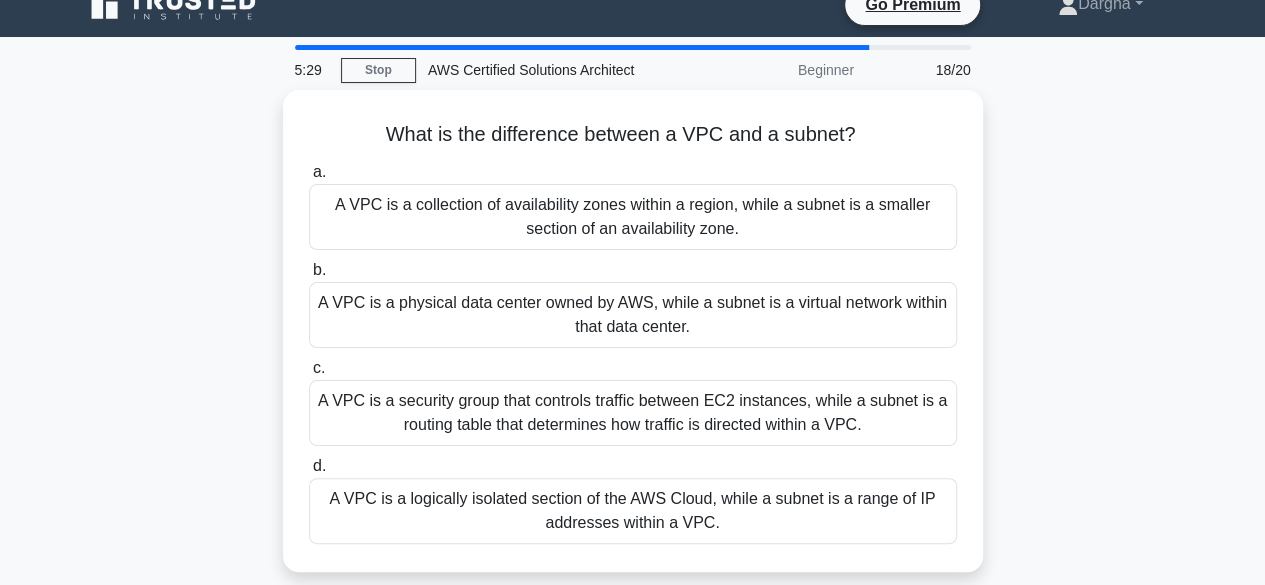 scroll, scrollTop: 26, scrollLeft: 0, axis: vertical 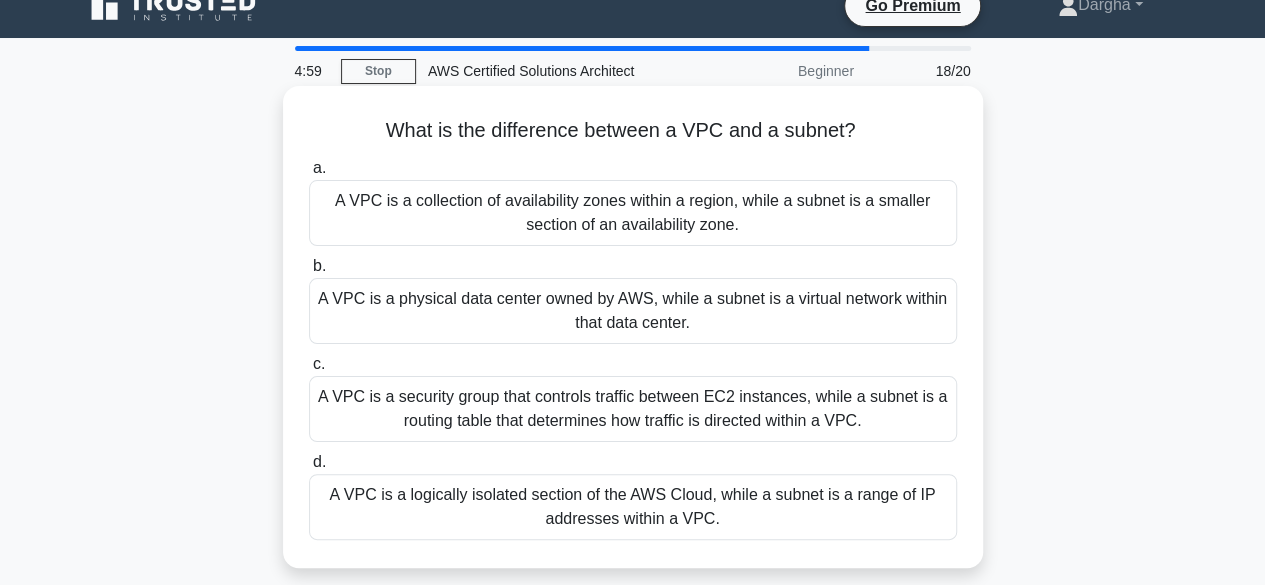 click on "A VPC is a logically isolated section of the AWS Cloud, while a subnet is a range of IP addresses within a VPC." at bounding box center (633, 507) 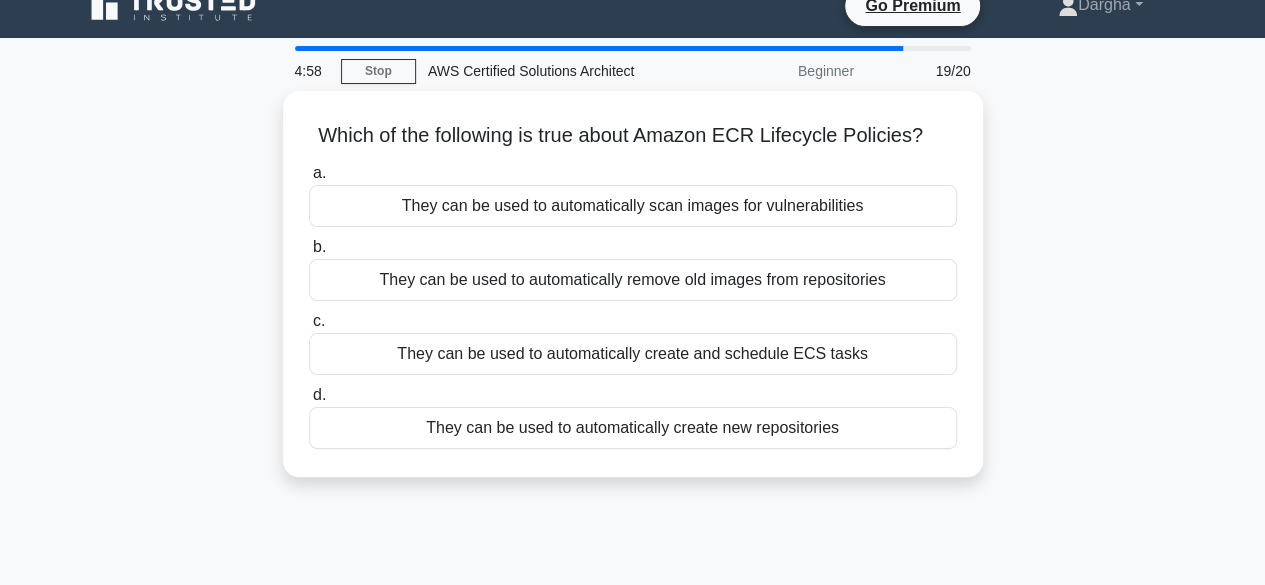 scroll, scrollTop: 0, scrollLeft: 0, axis: both 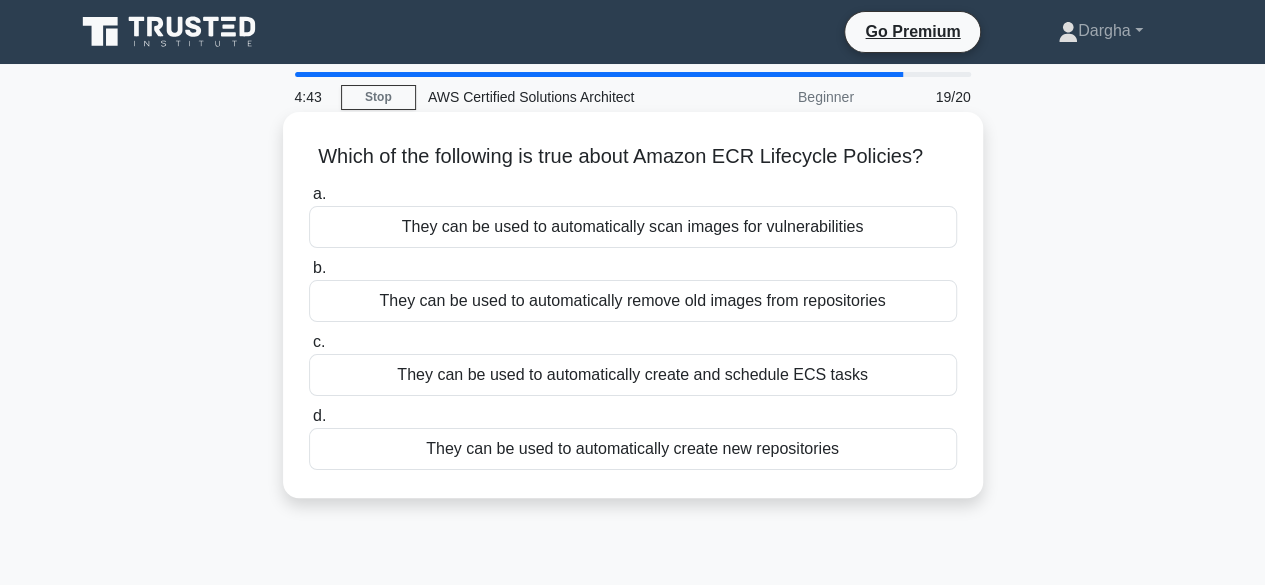 click on "They can be used to automatically remove old images from repositories" at bounding box center [633, 301] 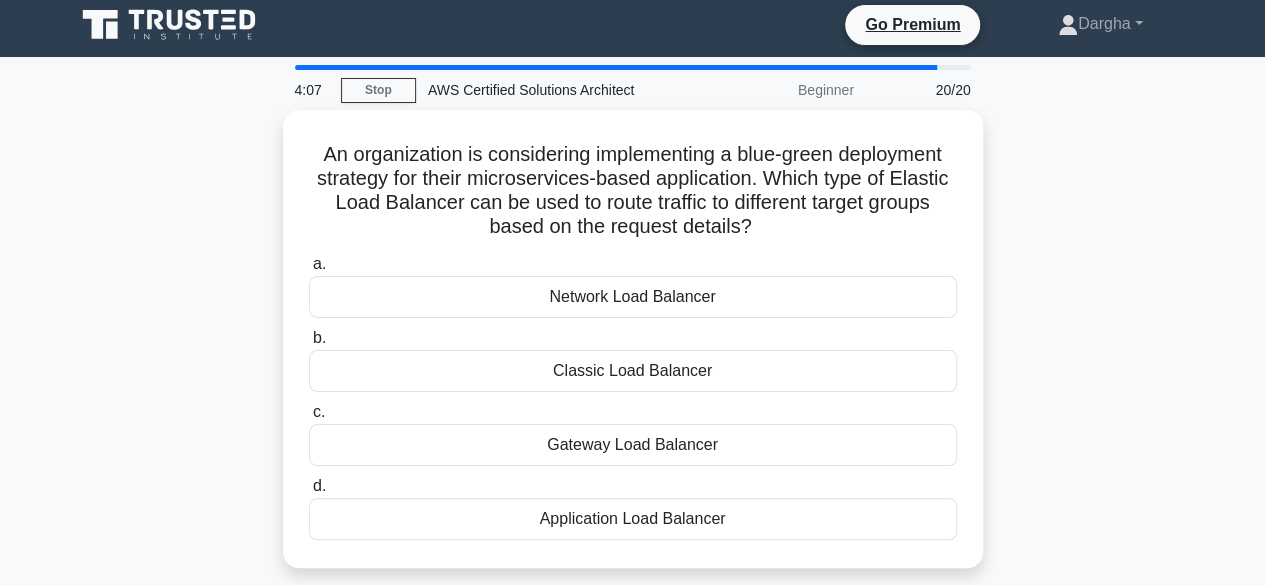 scroll, scrollTop: 6, scrollLeft: 0, axis: vertical 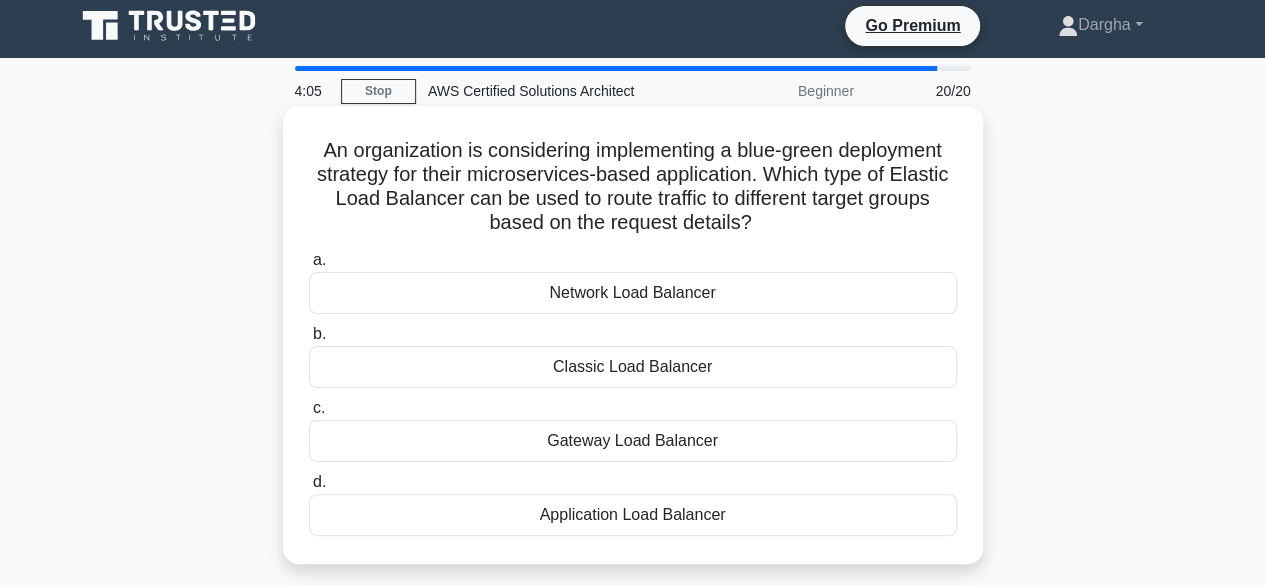 click on "Gateway Load Balancer" at bounding box center (633, 441) 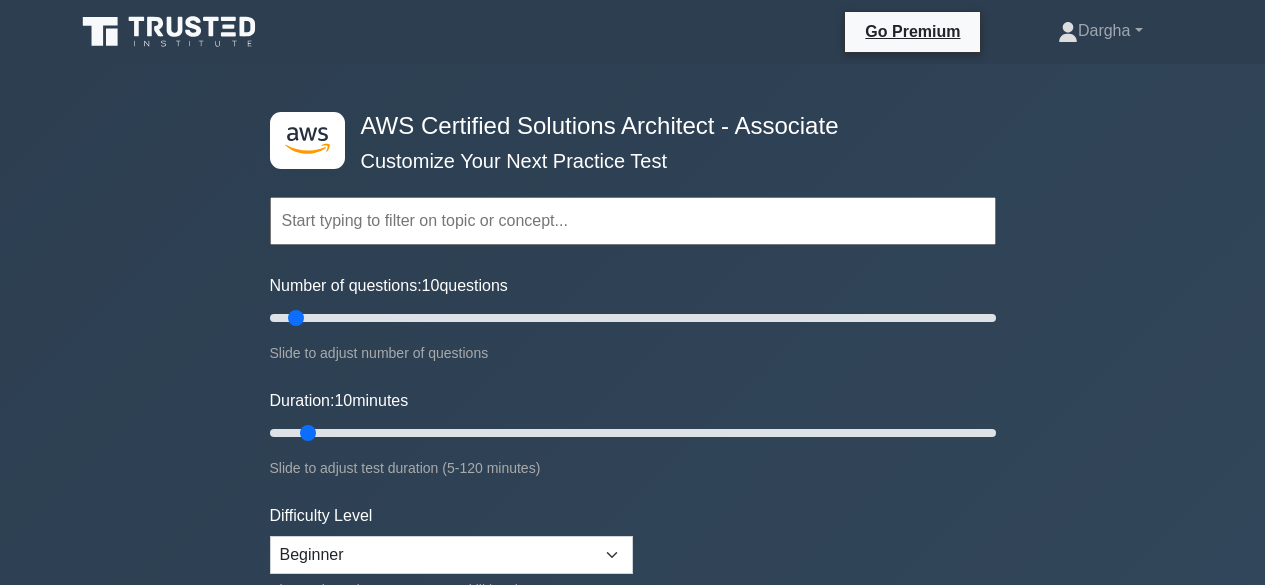scroll, scrollTop: 289, scrollLeft: 0, axis: vertical 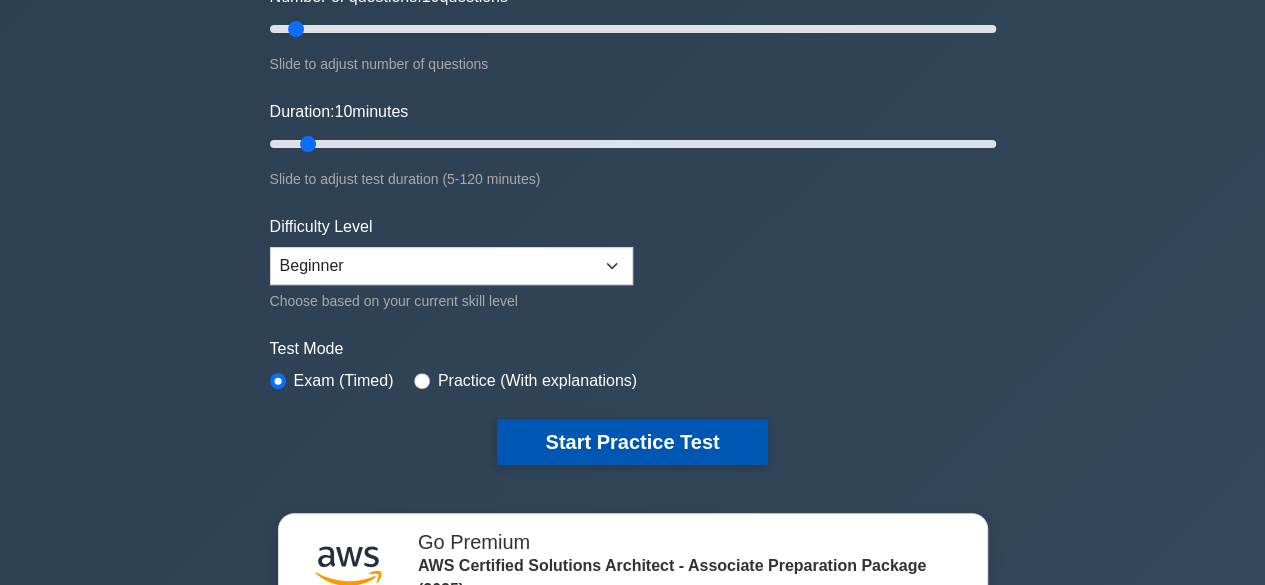 click on "Start Practice Test" at bounding box center (632, 442) 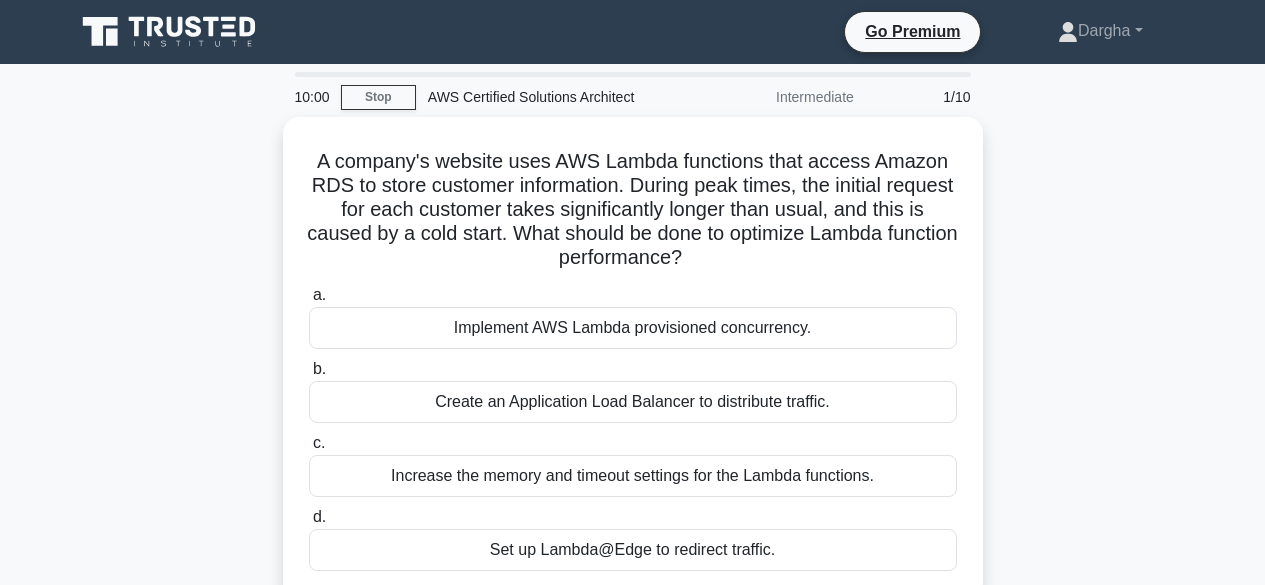 scroll, scrollTop: 0, scrollLeft: 0, axis: both 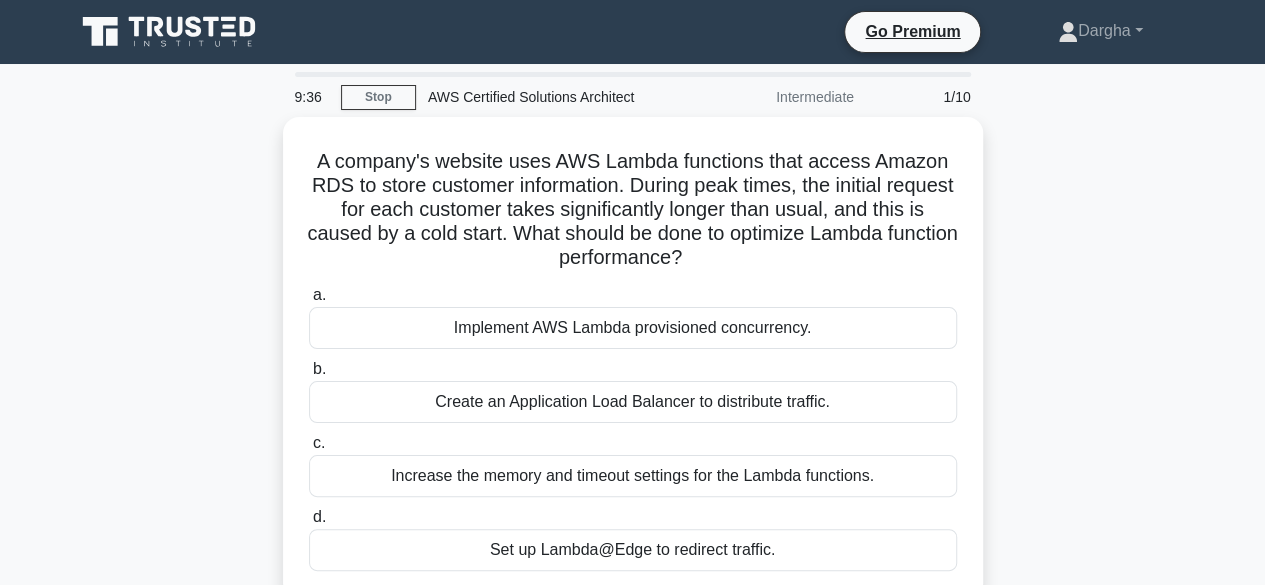 click on "c.
Increase the memory and timeout settings for the Lambda functions." at bounding box center [633, 464] 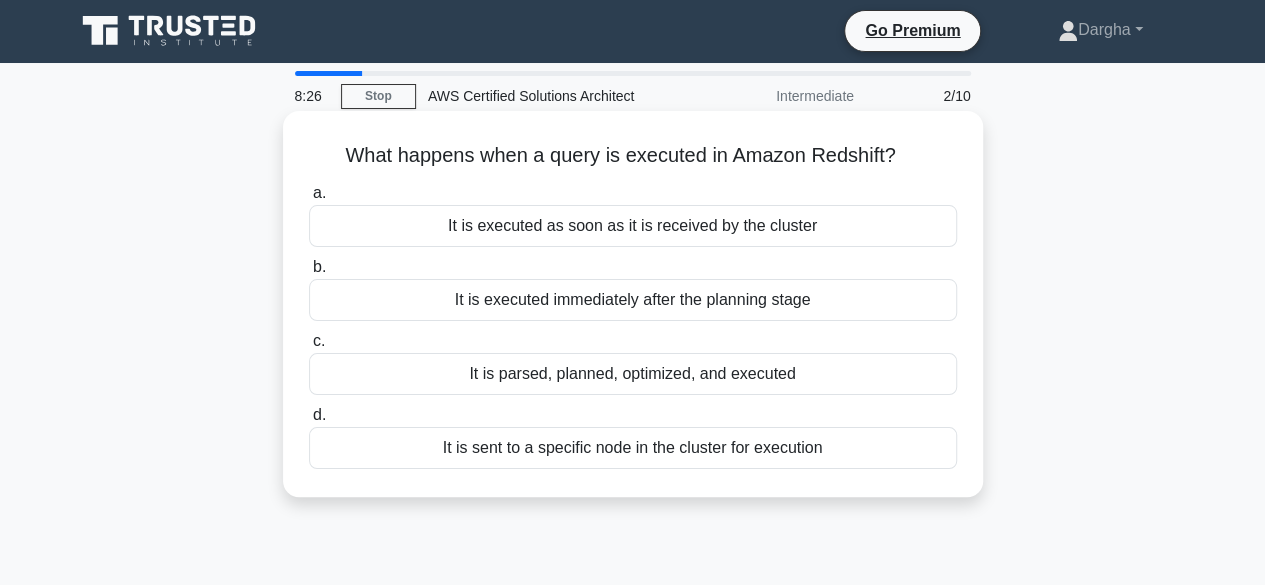 scroll, scrollTop: 2, scrollLeft: 0, axis: vertical 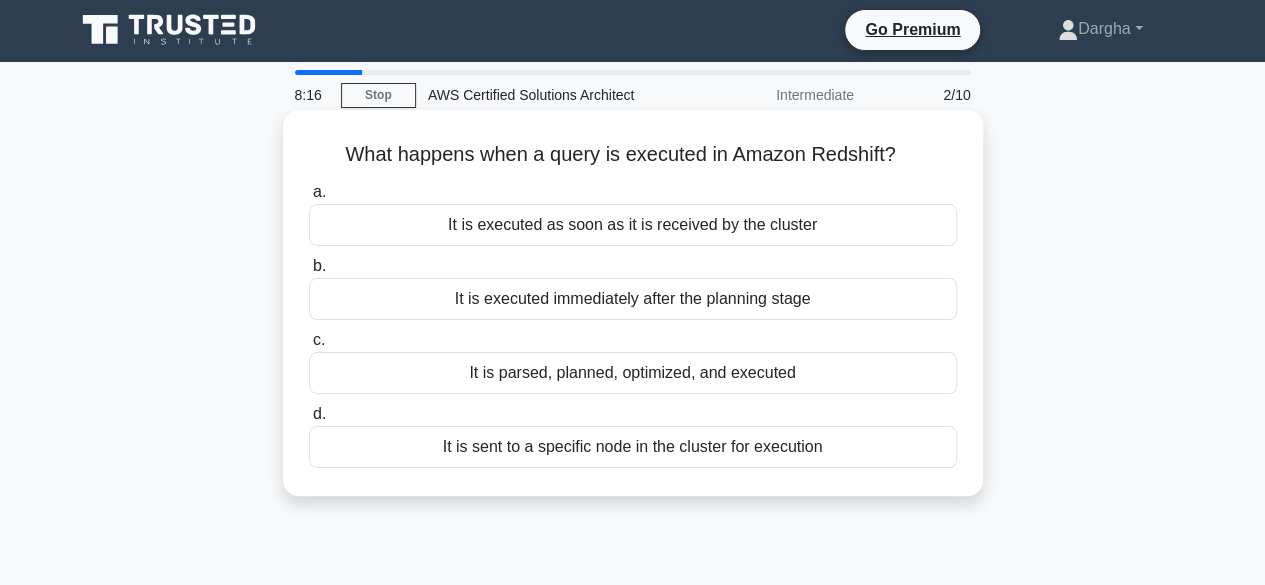 click on "It is parsed, planned, optimized, and executed" at bounding box center [633, 373] 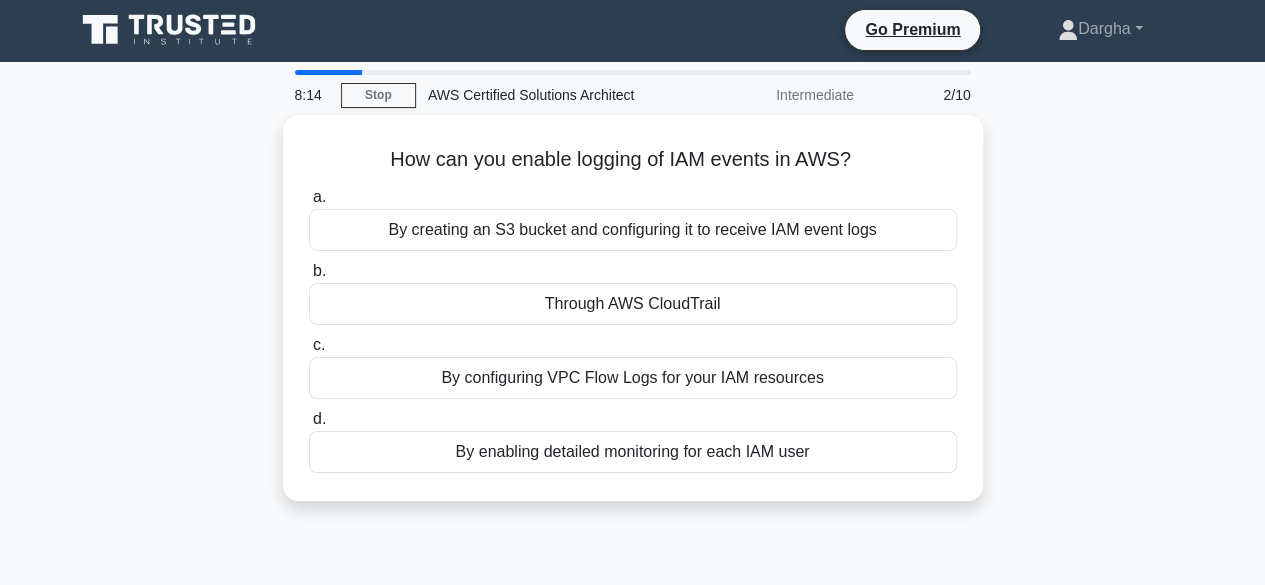 scroll, scrollTop: 0, scrollLeft: 0, axis: both 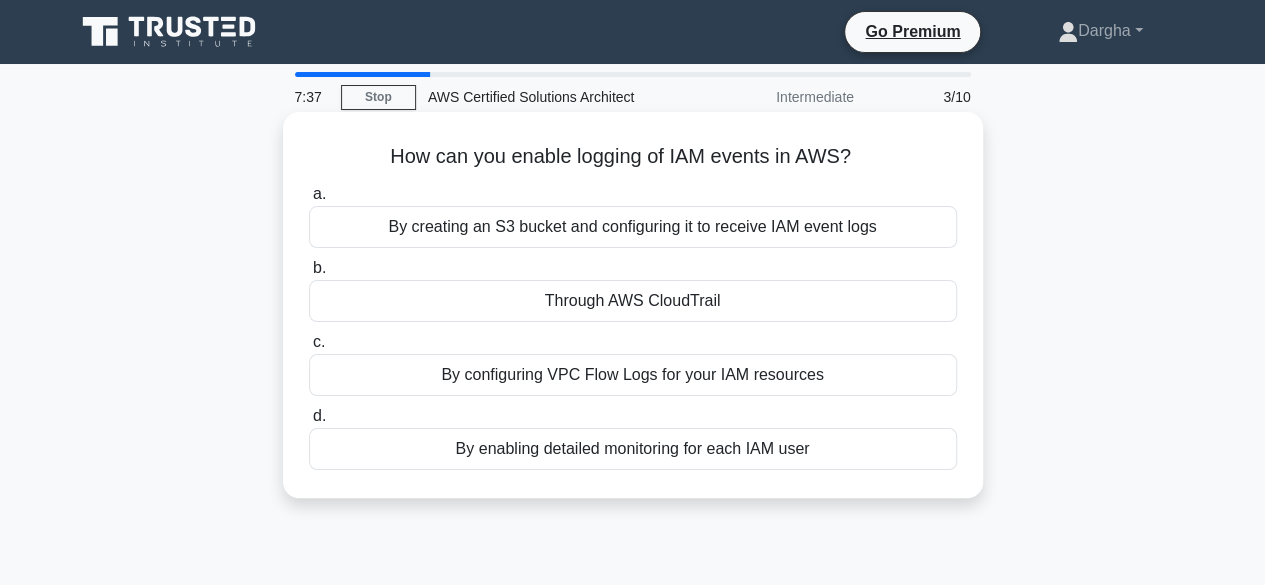 click on "By creating an S3 bucket and configuring it to receive IAM event logs" at bounding box center [633, 227] 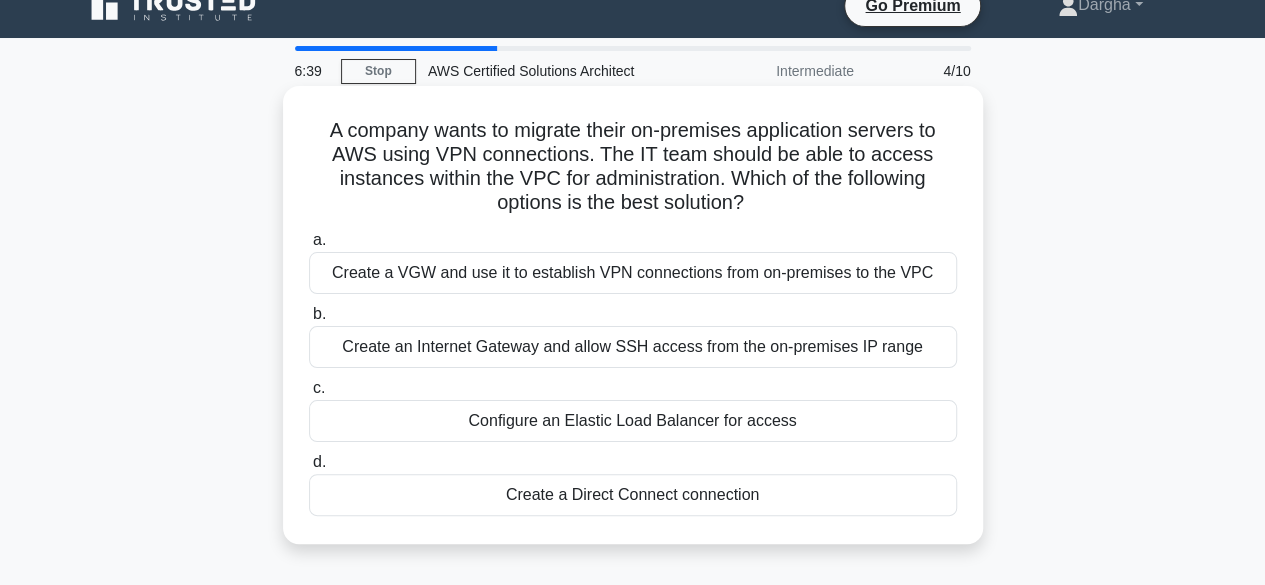 scroll, scrollTop: 25, scrollLeft: 0, axis: vertical 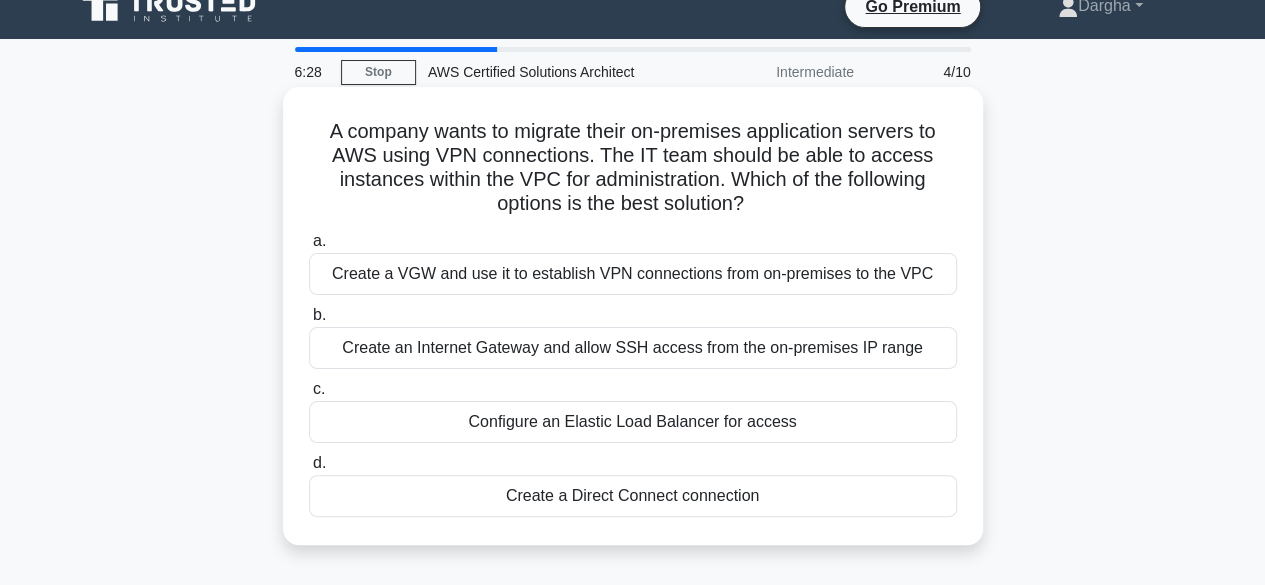 click on "Create an Internet Gateway and allow SSH access from the on-premises IP range" at bounding box center (633, 348) 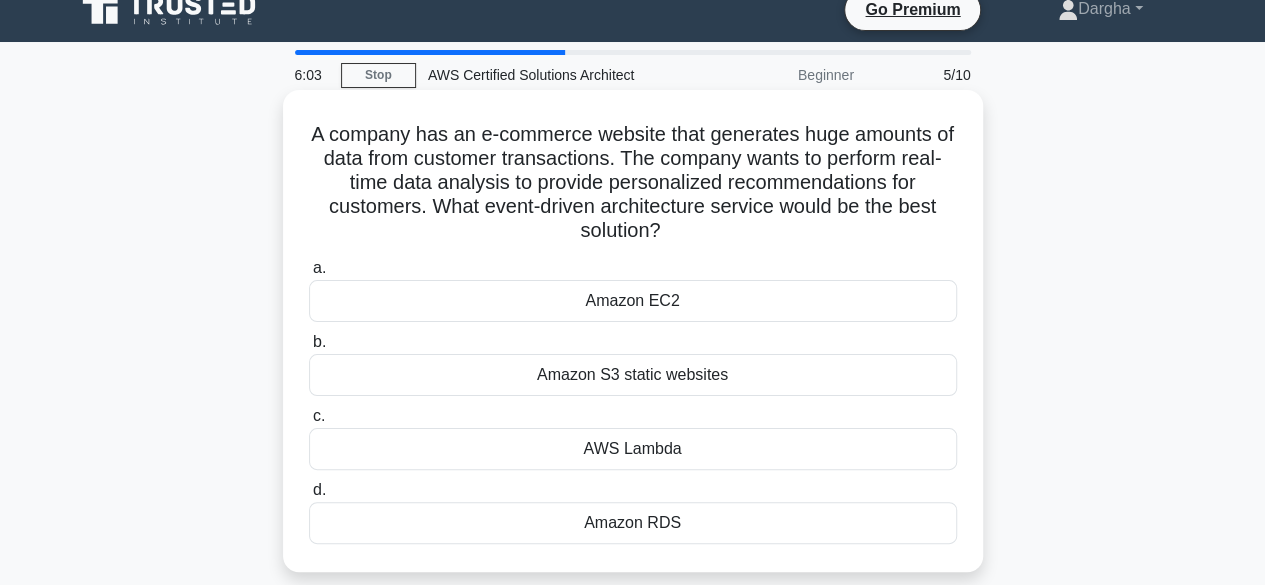 scroll, scrollTop: 21, scrollLeft: 0, axis: vertical 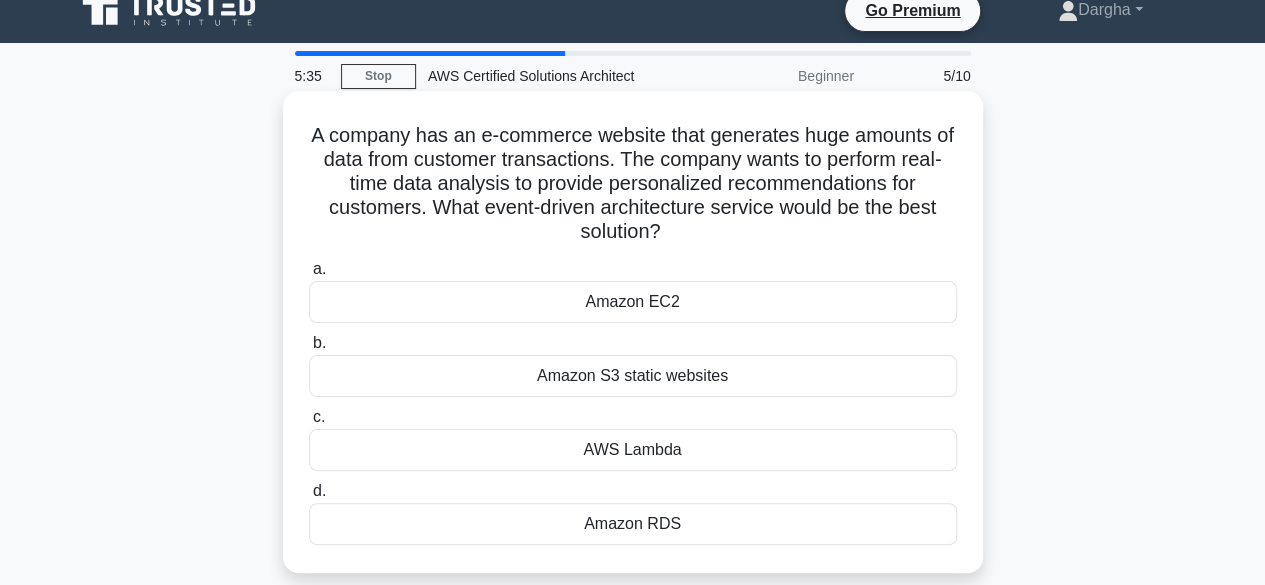 click on "AWS Lambda" at bounding box center (633, 450) 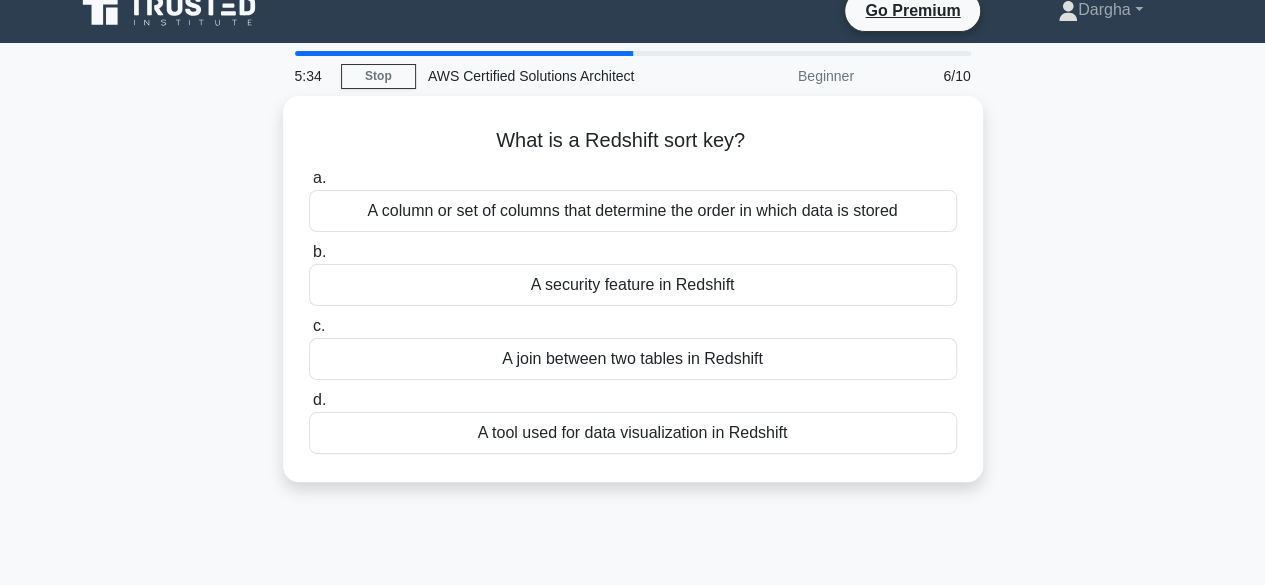 scroll, scrollTop: 0, scrollLeft: 0, axis: both 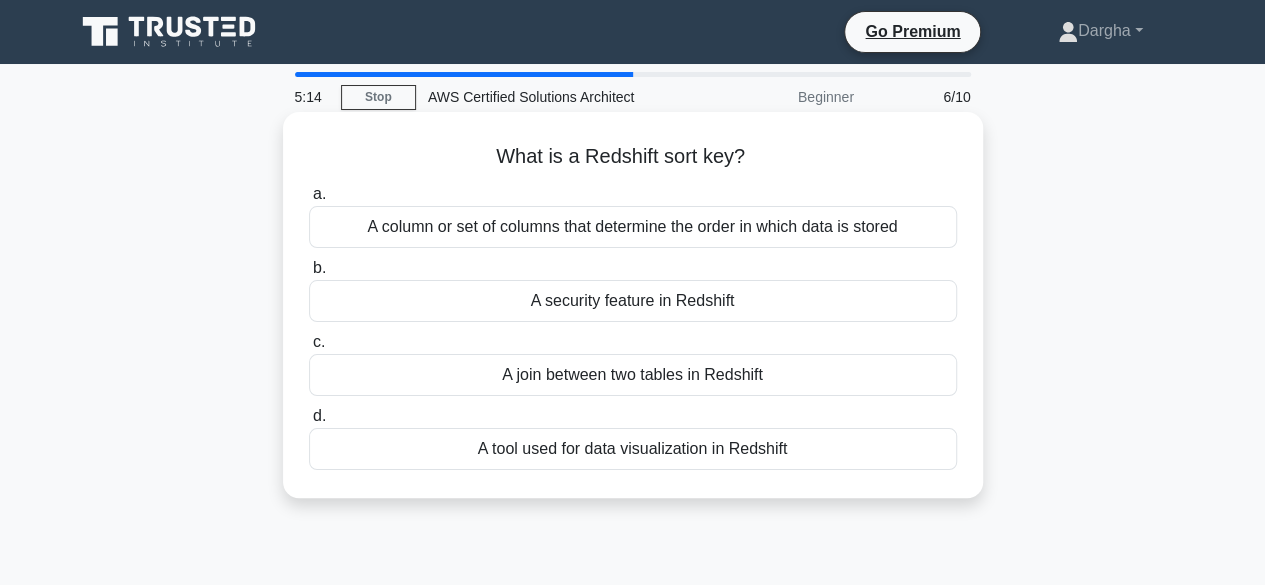 click on "A column or set of columns that determine the order in which data is stored" at bounding box center (633, 227) 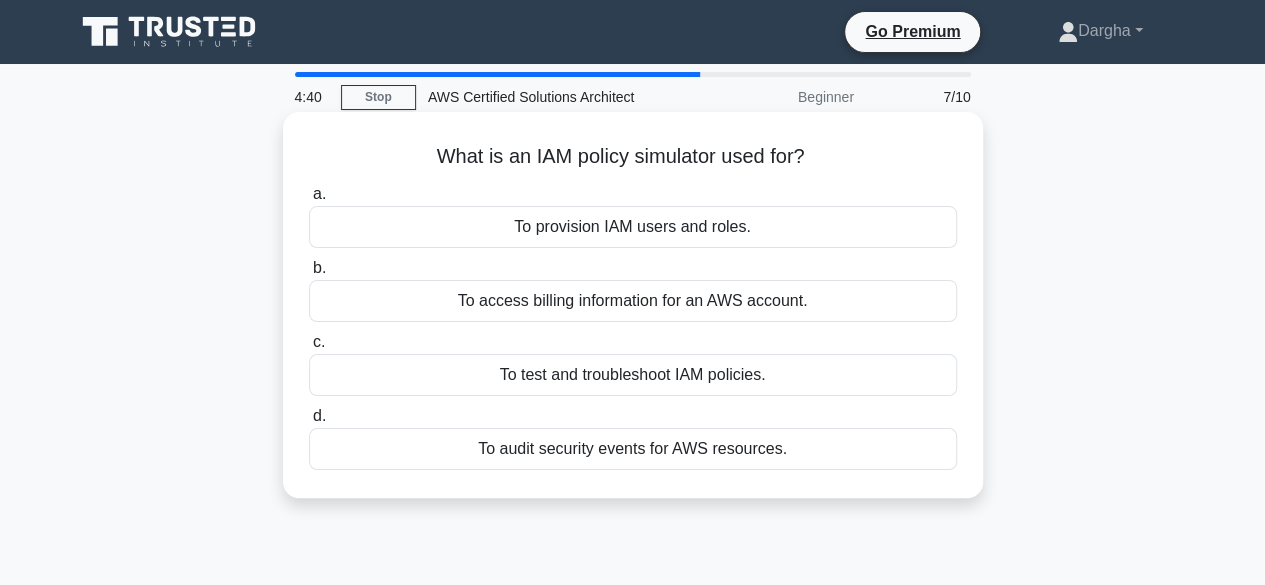 click on "To test and troubleshoot IAM policies." at bounding box center (633, 375) 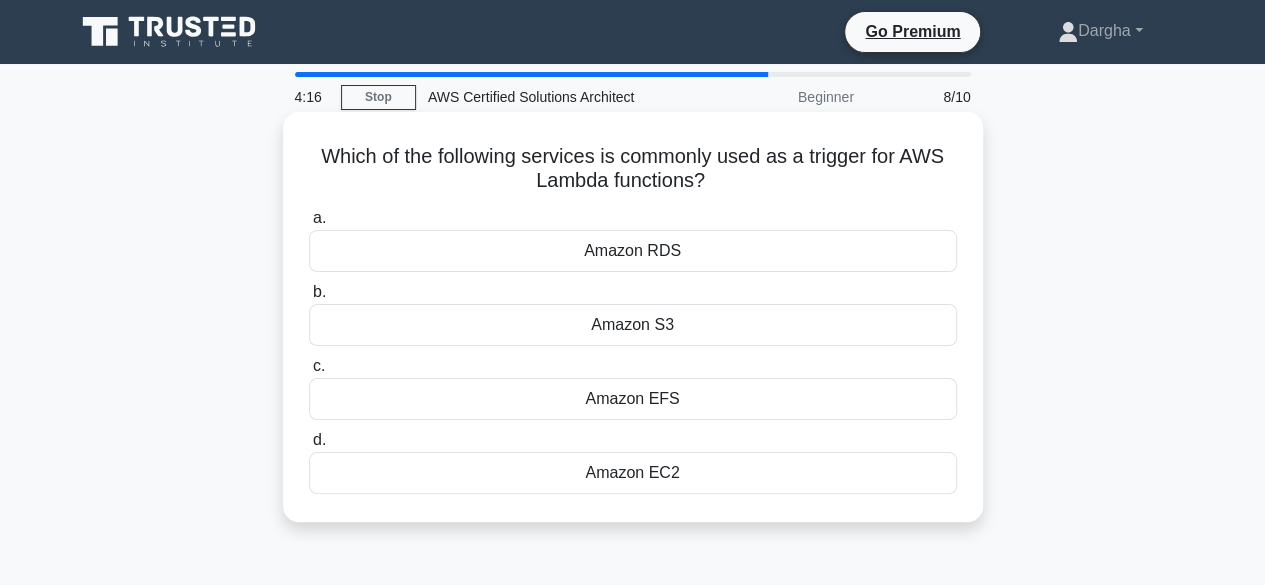 click on "Amazon EC2" at bounding box center (633, 473) 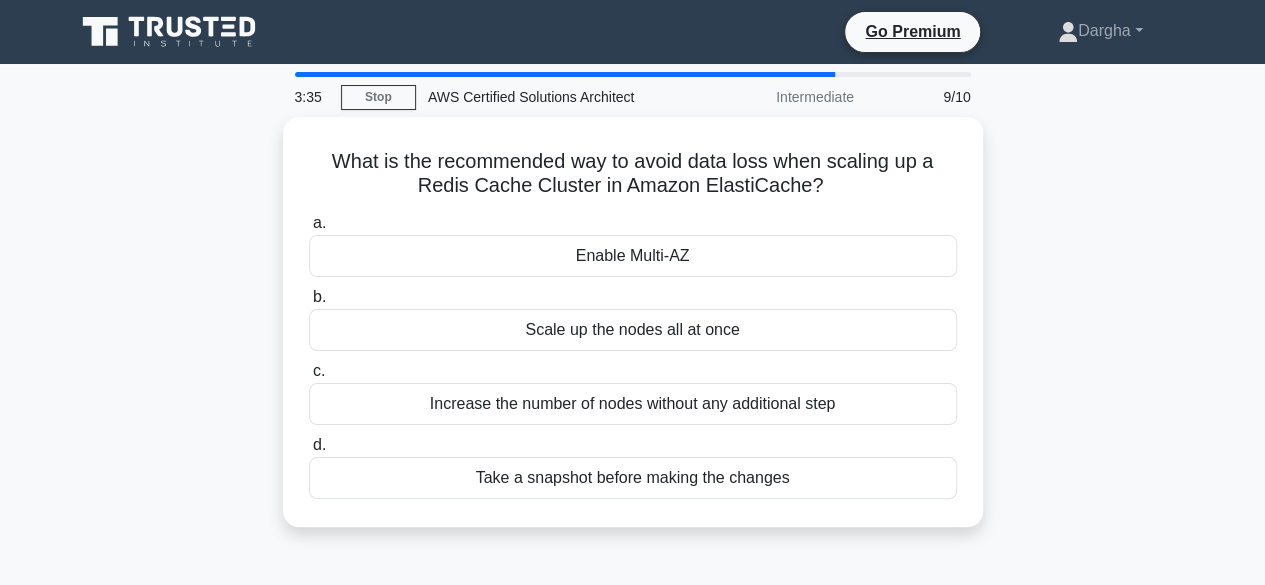click on "Take a snapshot before making the changes" at bounding box center [633, 478] 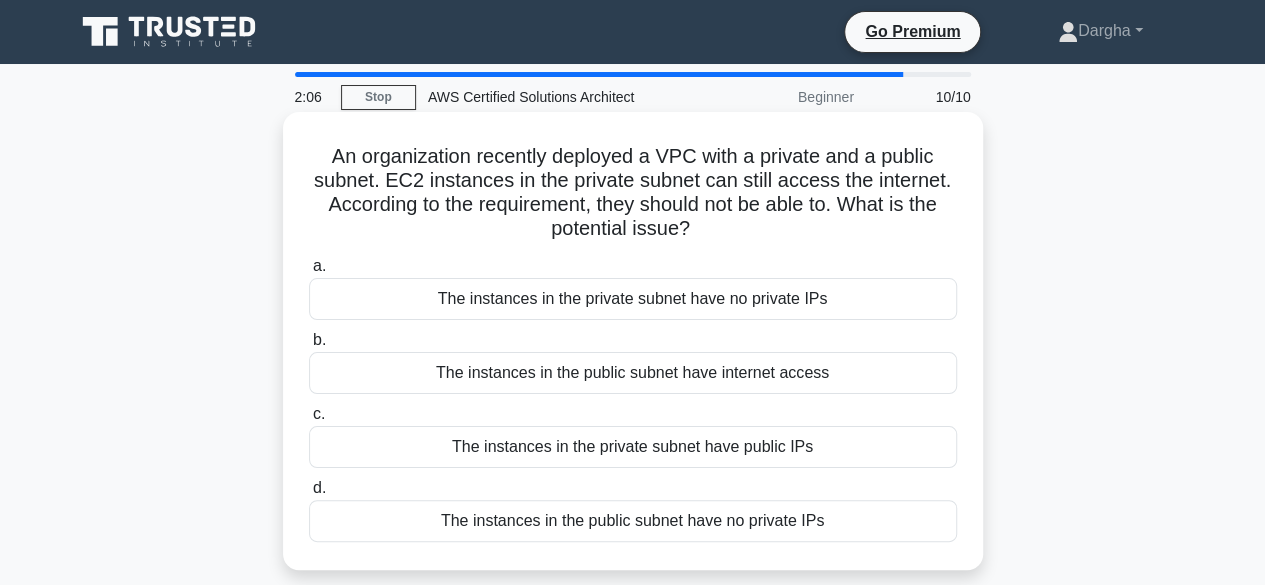 click on "The instances in the private subnet have public IPs" at bounding box center [633, 447] 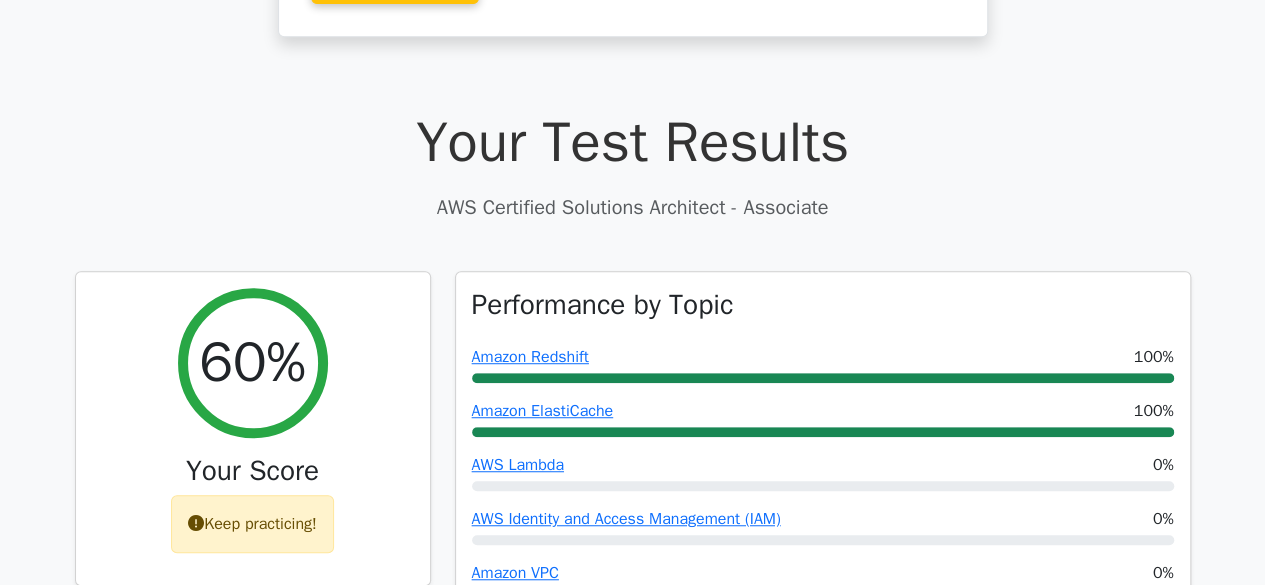 scroll, scrollTop: 471, scrollLeft: 0, axis: vertical 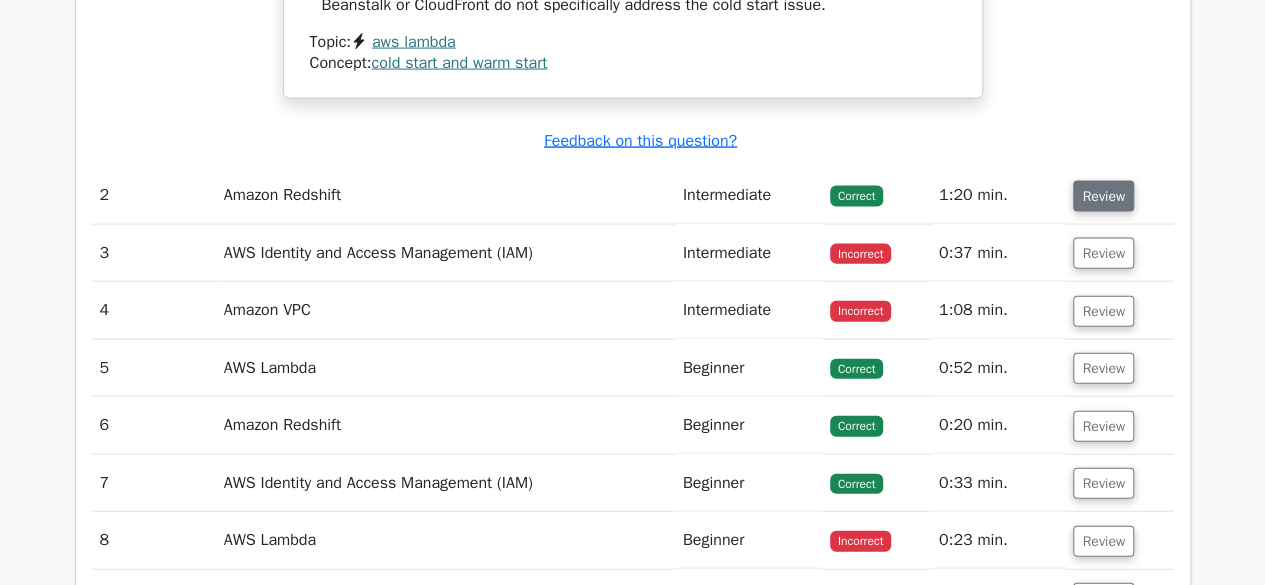 click on "Review" at bounding box center (1103, 196) 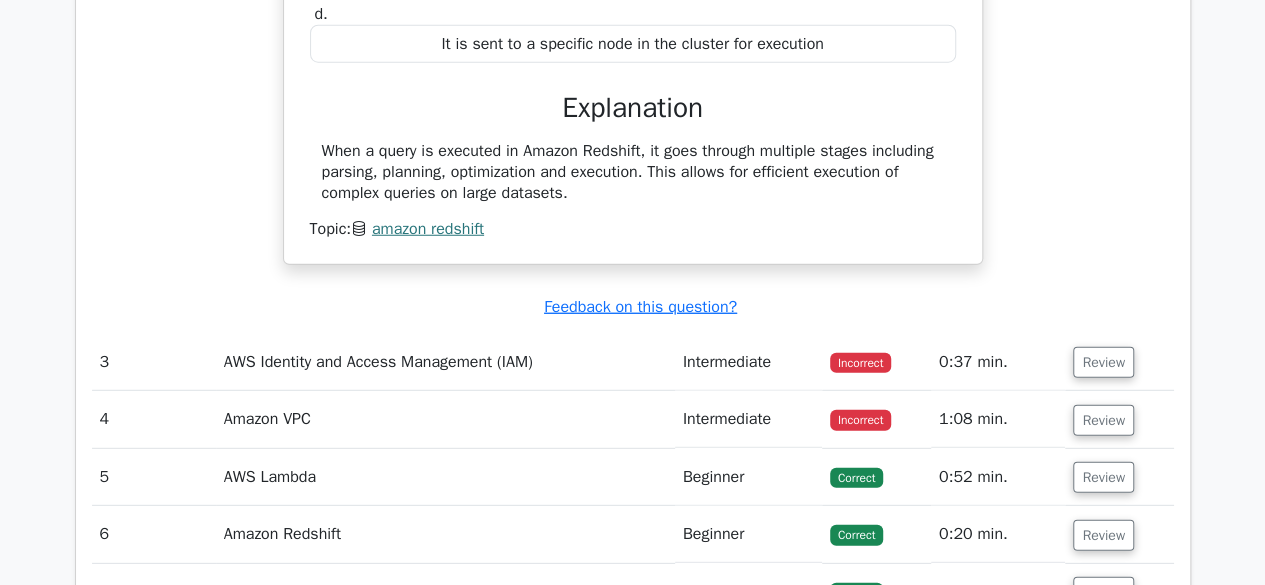 scroll, scrollTop: 2617, scrollLeft: 0, axis: vertical 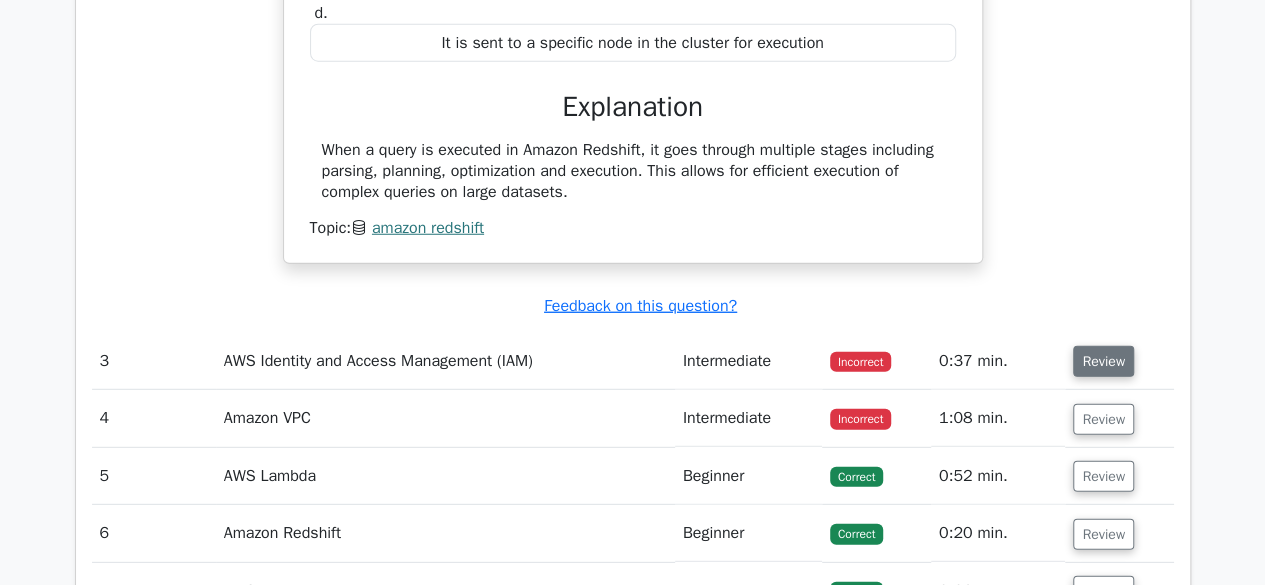 click on "Review" at bounding box center (1103, 361) 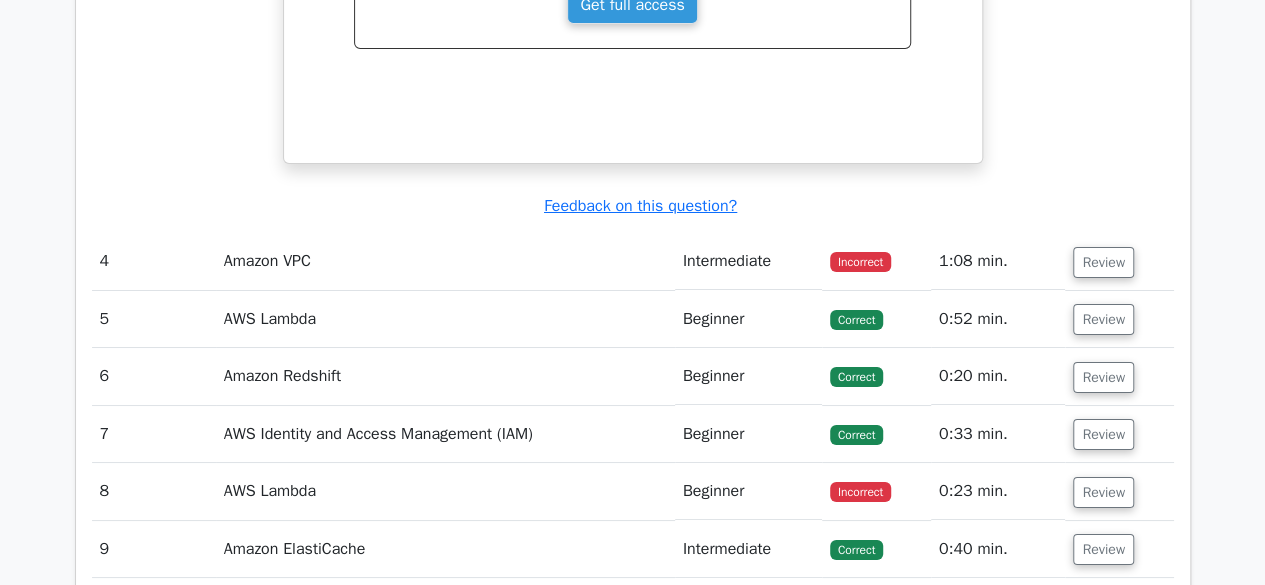 scroll, scrollTop: 3558, scrollLeft: 0, axis: vertical 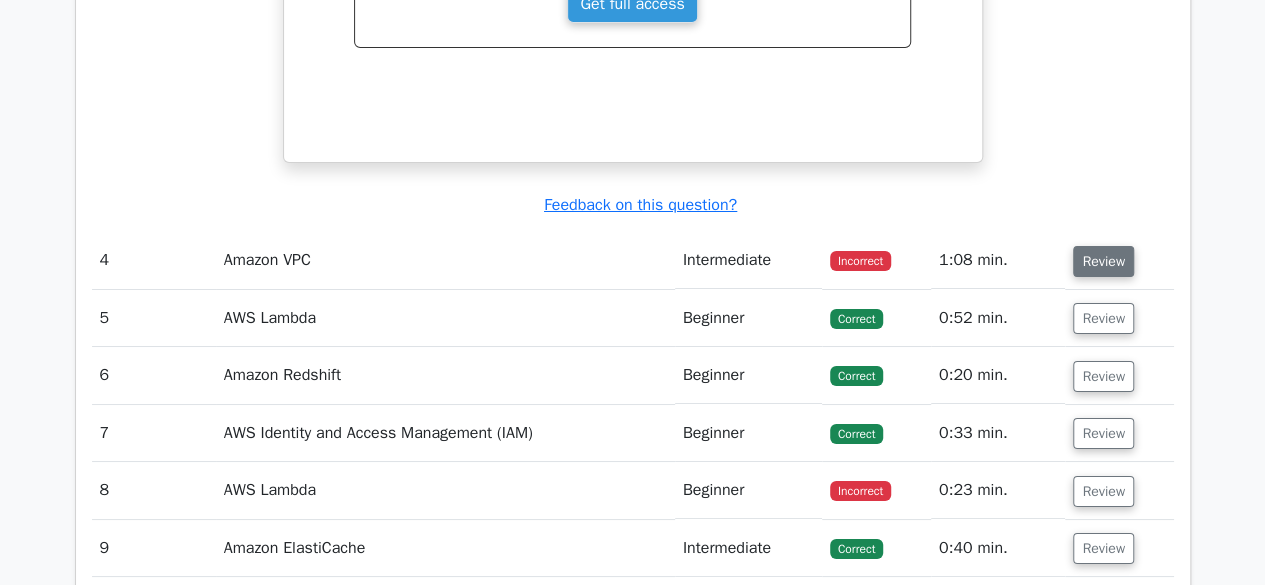 click on "Review" at bounding box center [1103, 261] 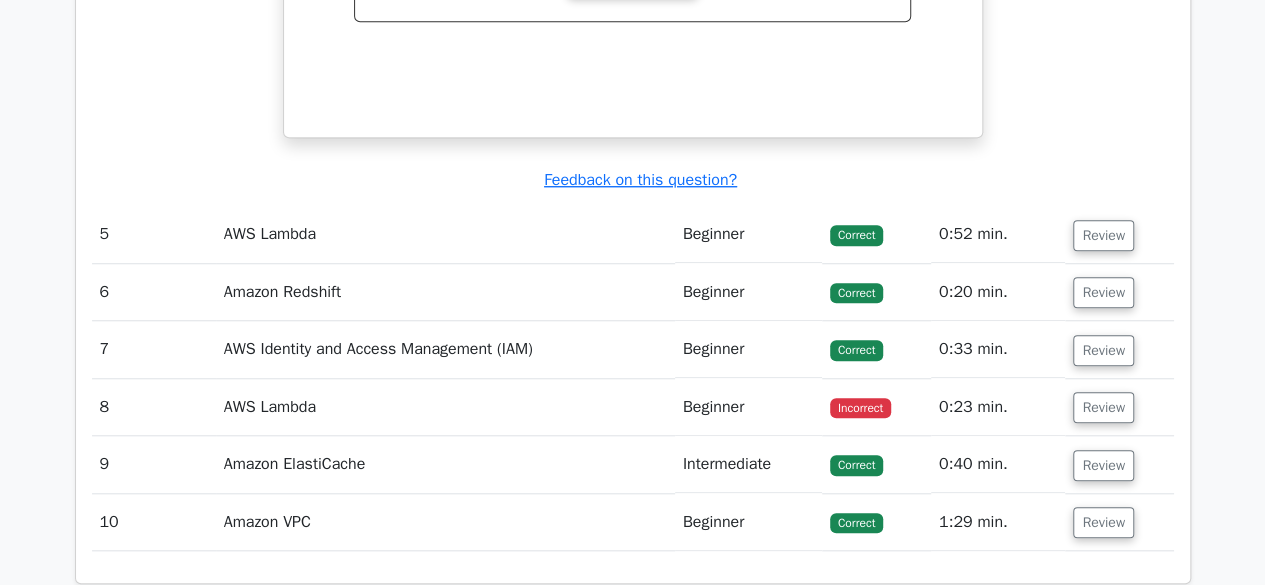 scroll, scrollTop: 4497, scrollLeft: 0, axis: vertical 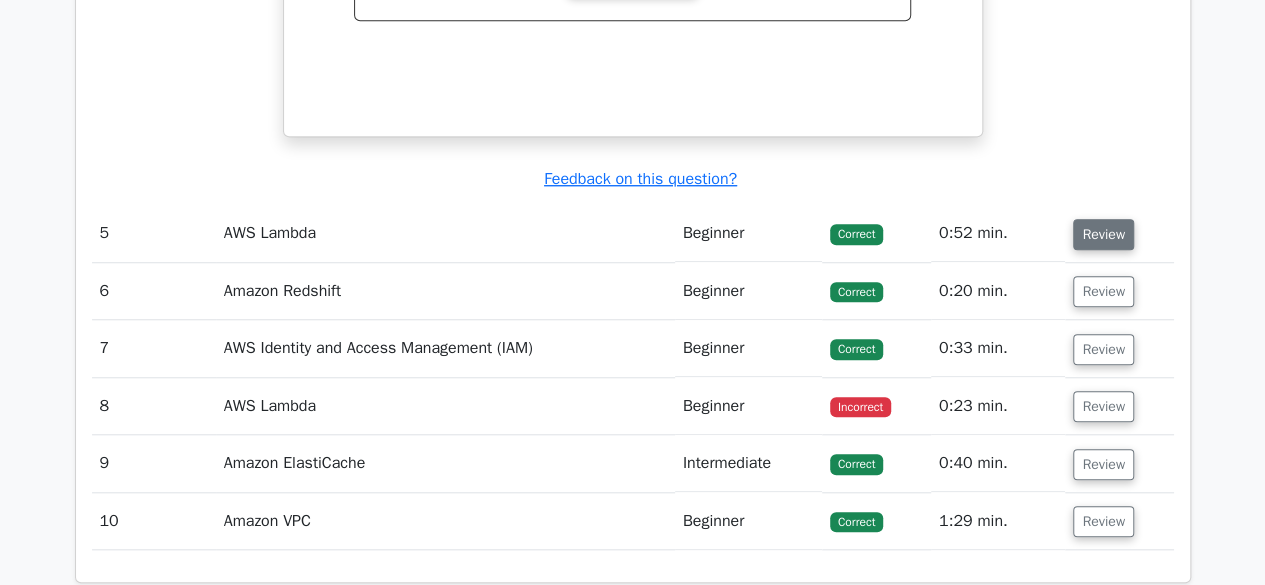 click on "Review" at bounding box center (1103, 234) 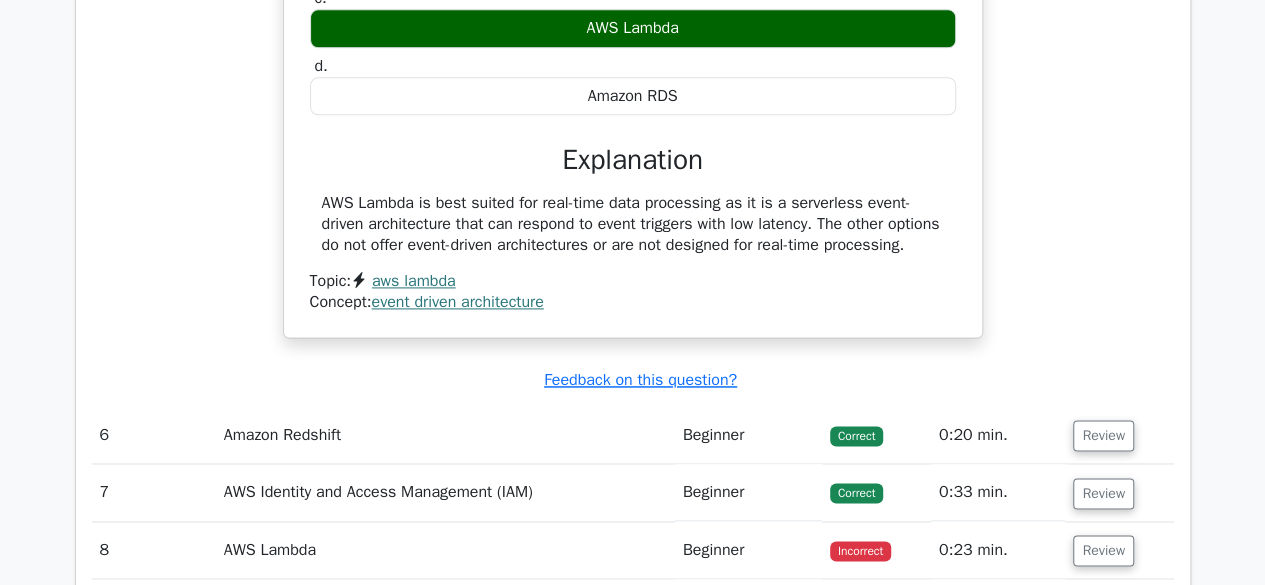 scroll, scrollTop: 5196, scrollLeft: 0, axis: vertical 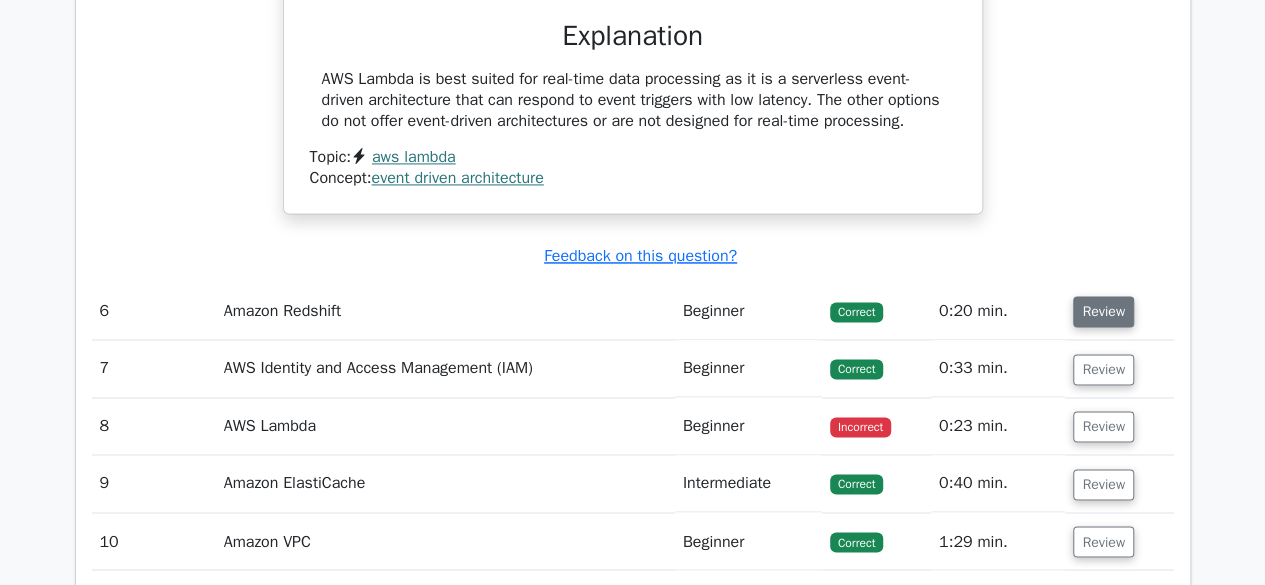click on "Review" at bounding box center [1103, 311] 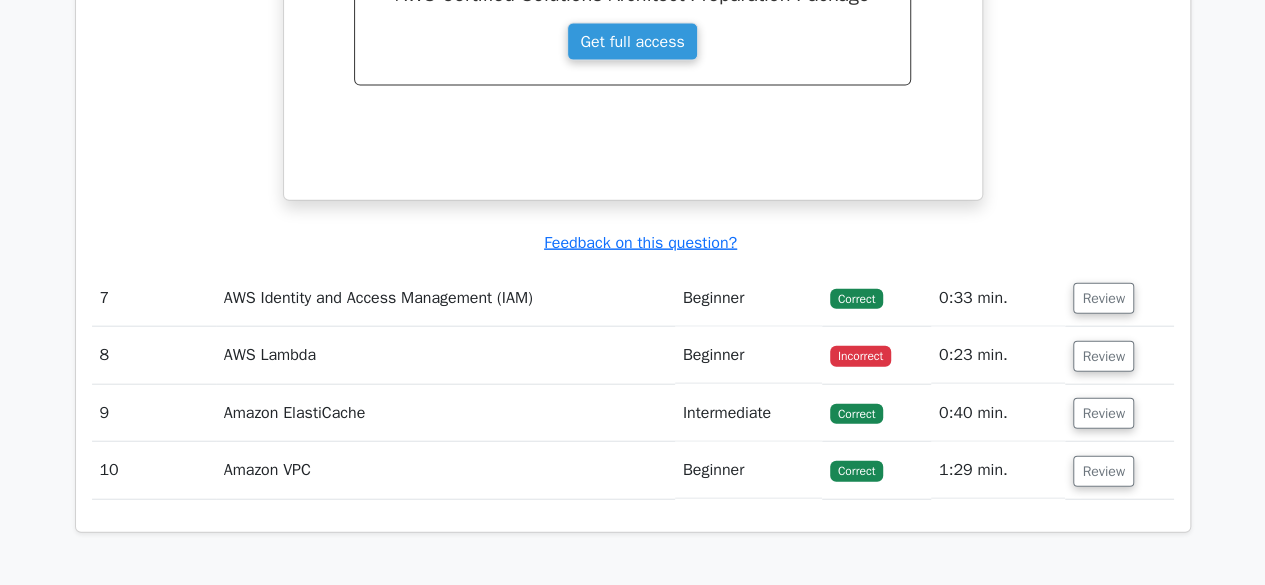 scroll, scrollTop: 6050, scrollLeft: 0, axis: vertical 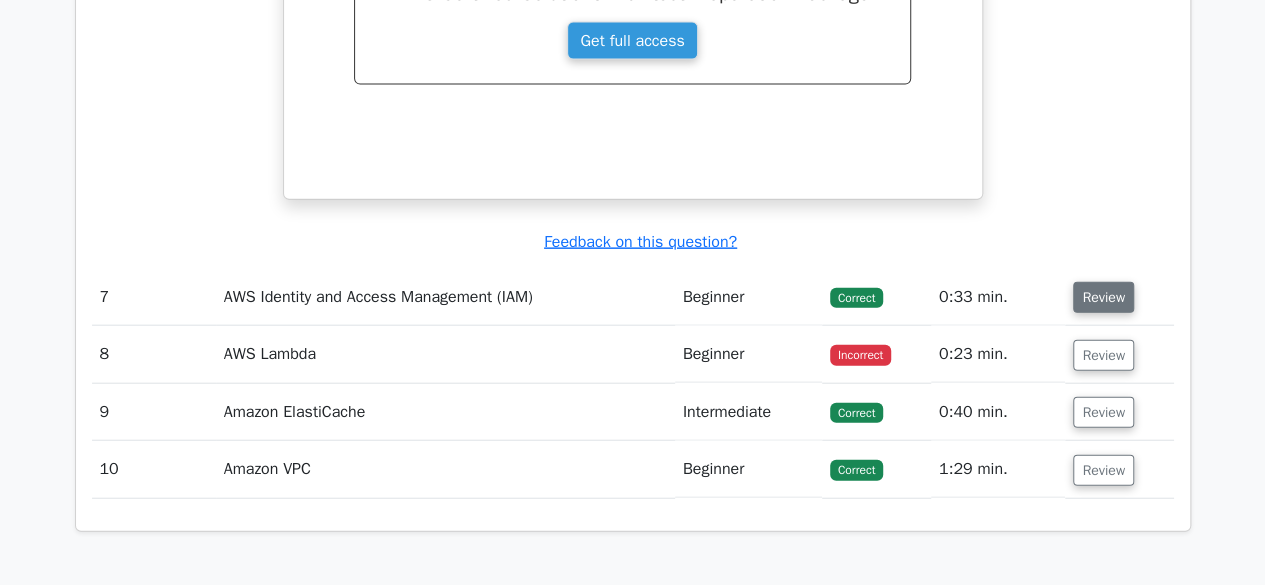 click on "Review" at bounding box center [1103, 297] 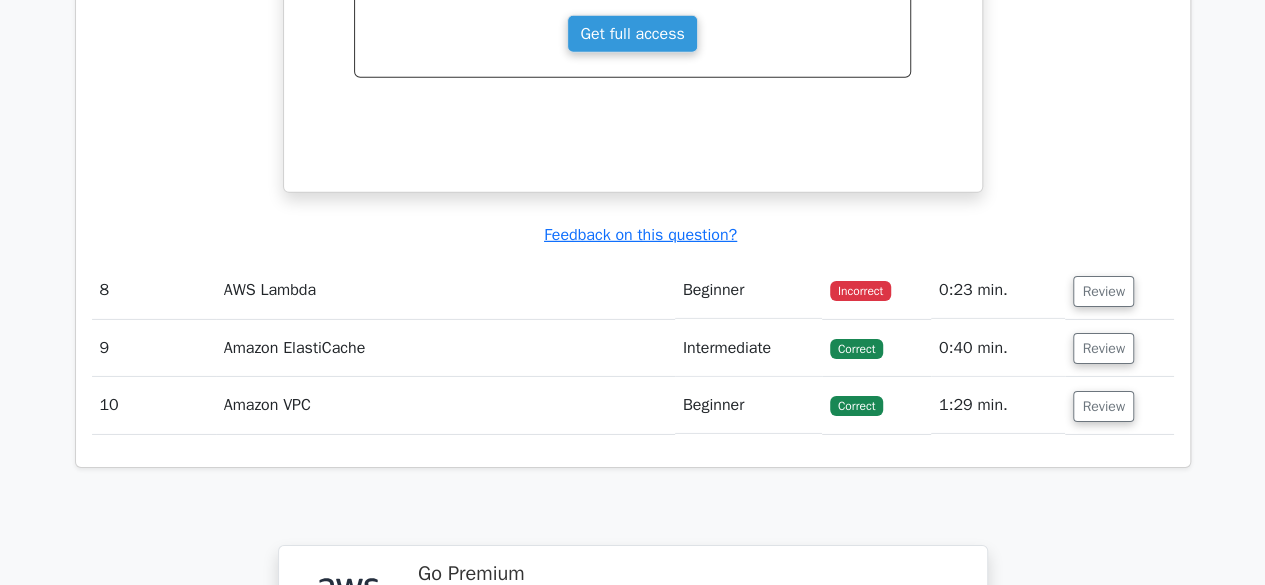 scroll, scrollTop: 6898, scrollLeft: 0, axis: vertical 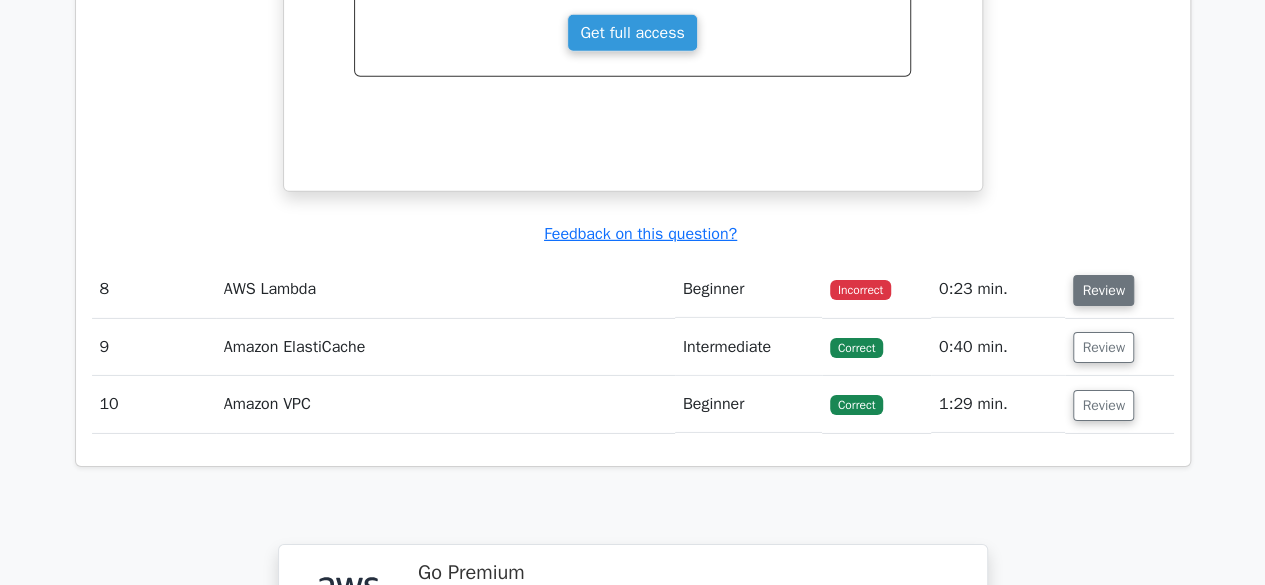 click on "Review" at bounding box center [1103, 290] 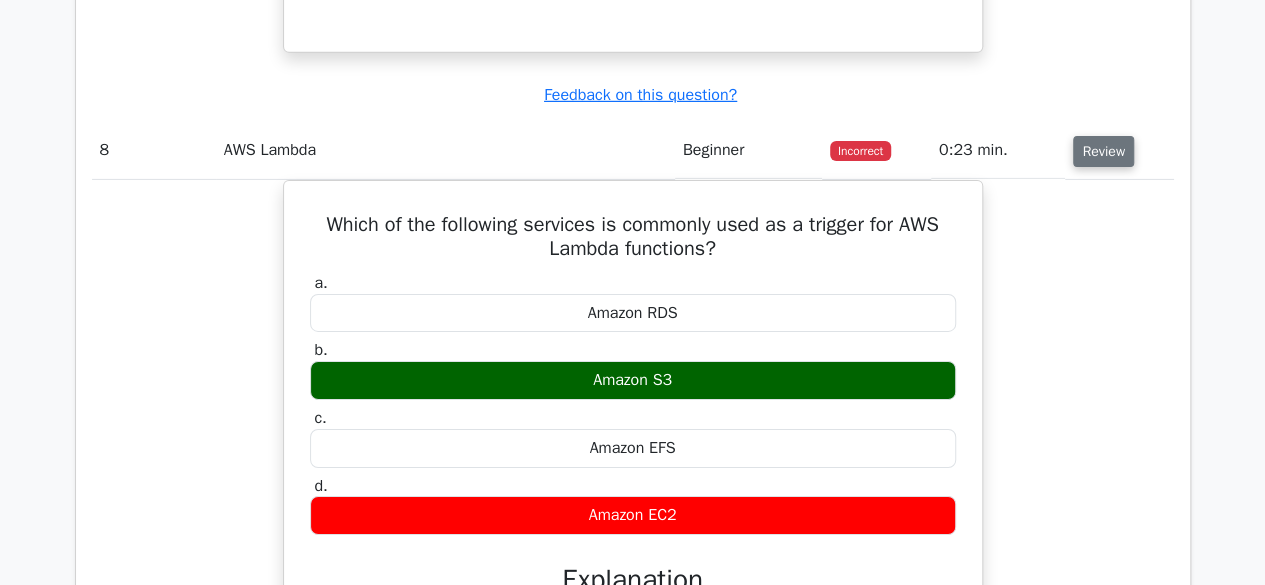 scroll, scrollTop: 7038, scrollLeft: 0, axis: vertical 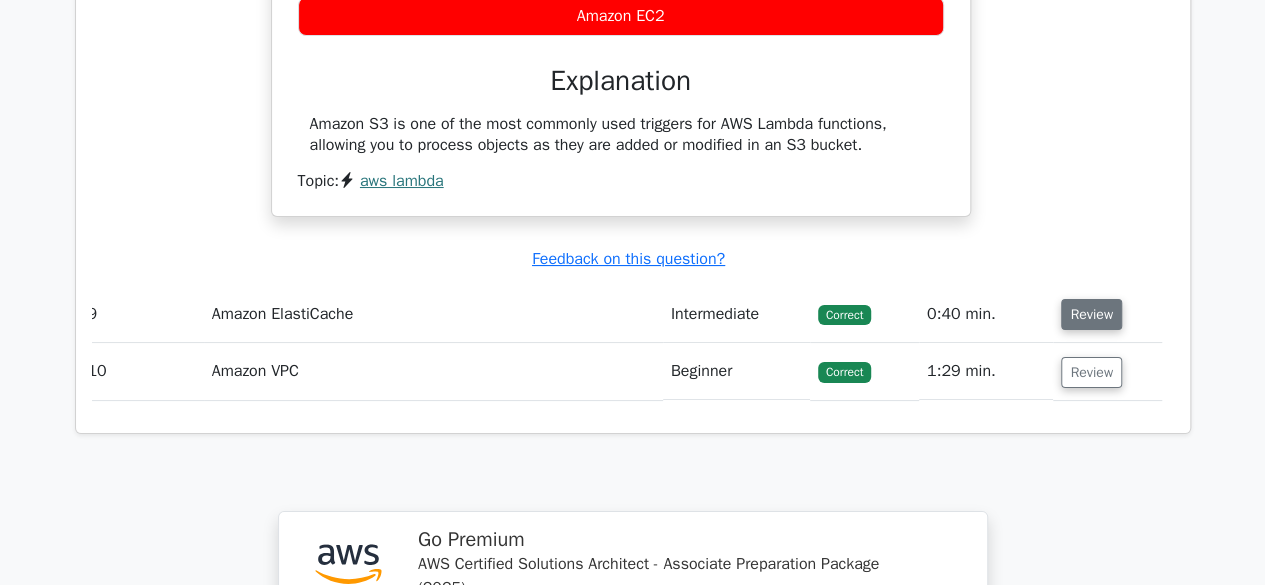 click on "Review" at bounding box center [1091, 314] 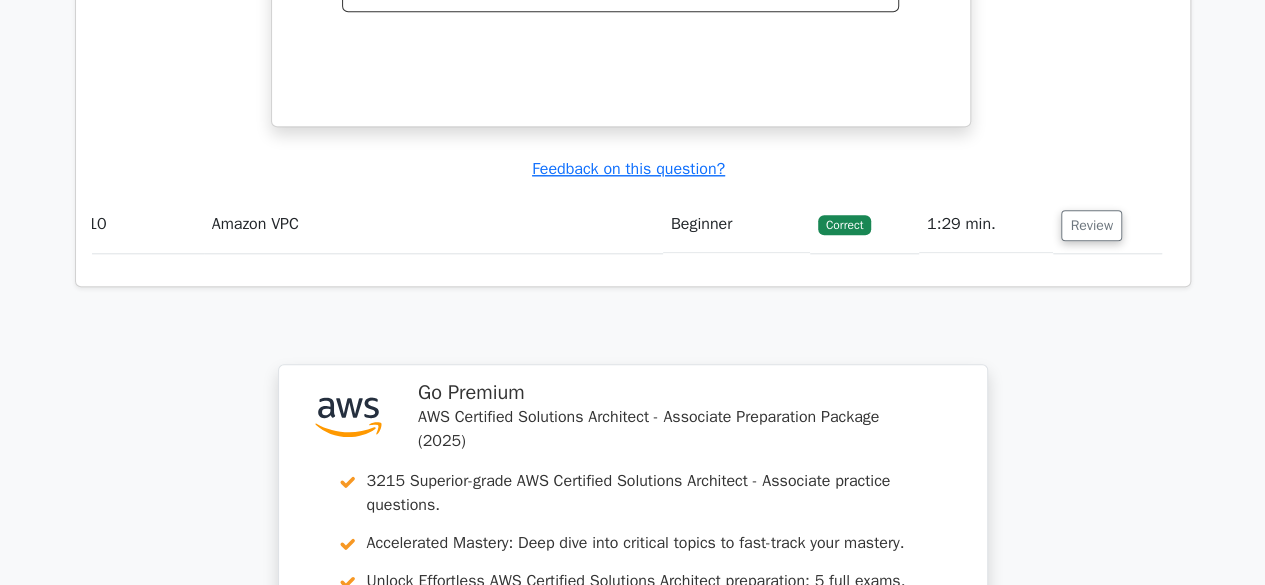 scroll, scrollTop: 8491, scrollLeft: 0, axis: vertical 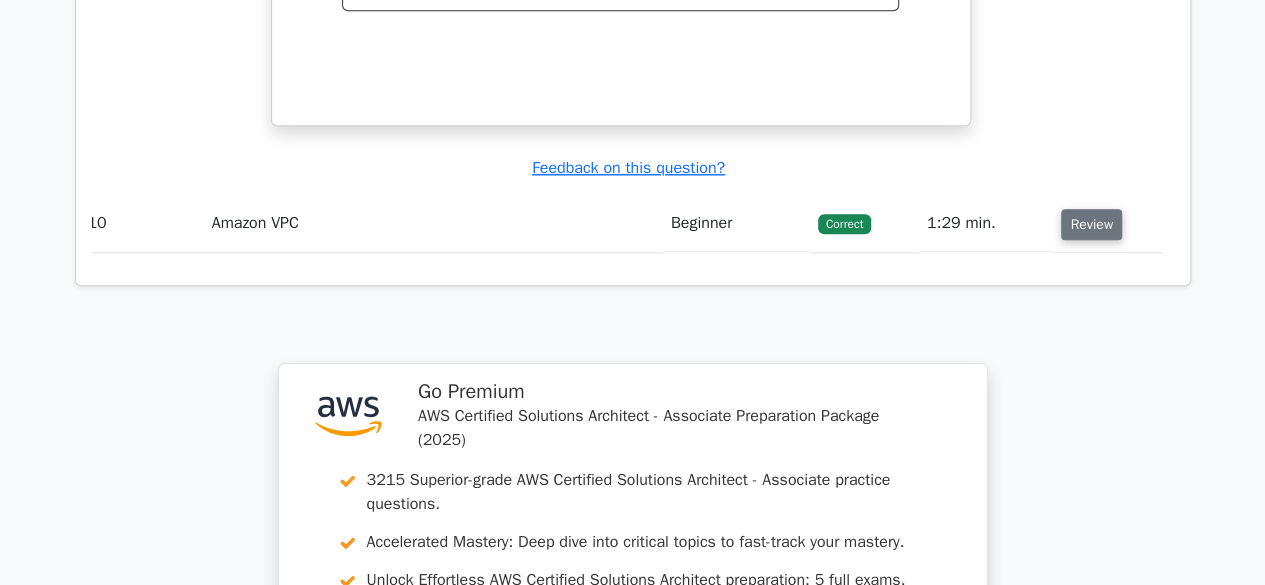 click on "Review" at bounding box center [1091, 224] 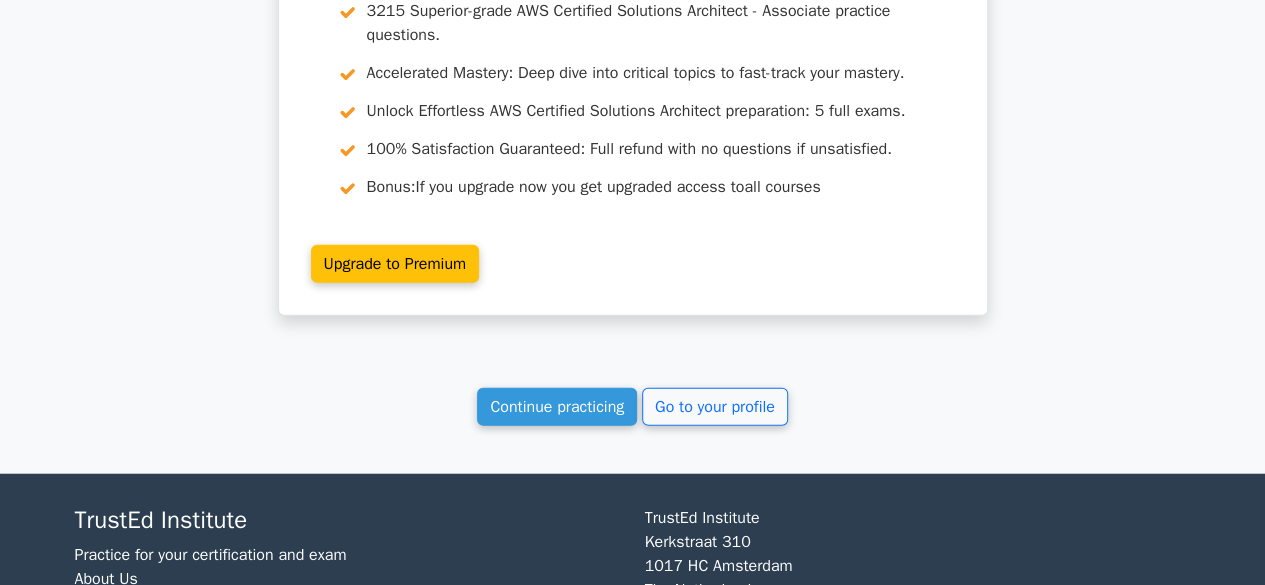 scroll, scrollTop: 9816, scrollLeft: 0, axis: vertical 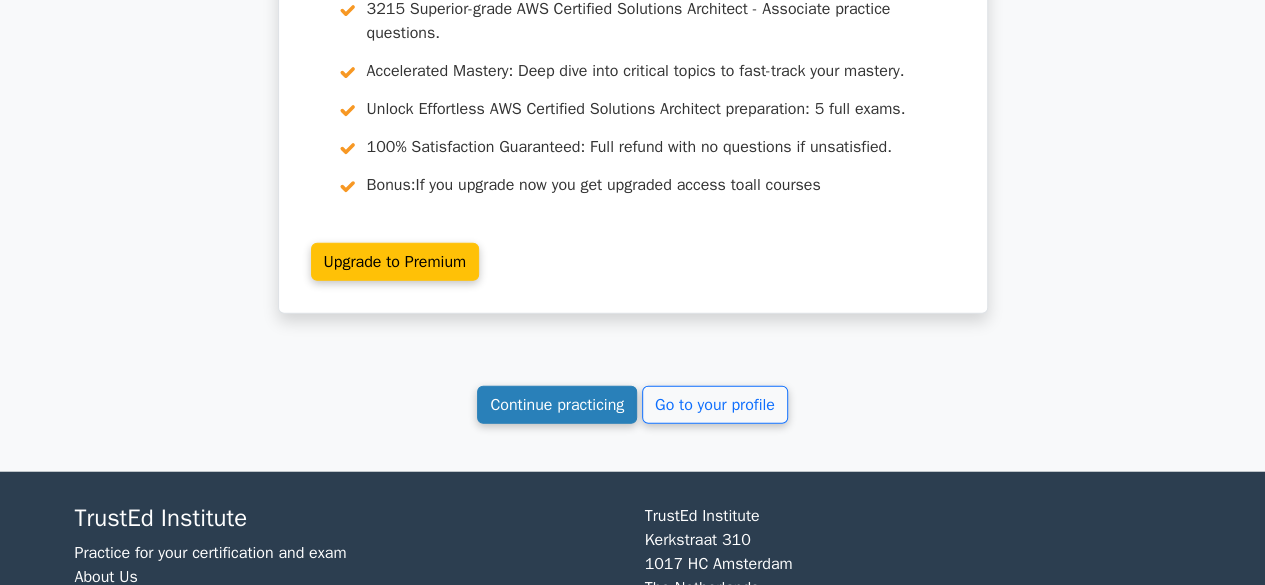 click on "Continue practicing" at bounding box center (557, 405) 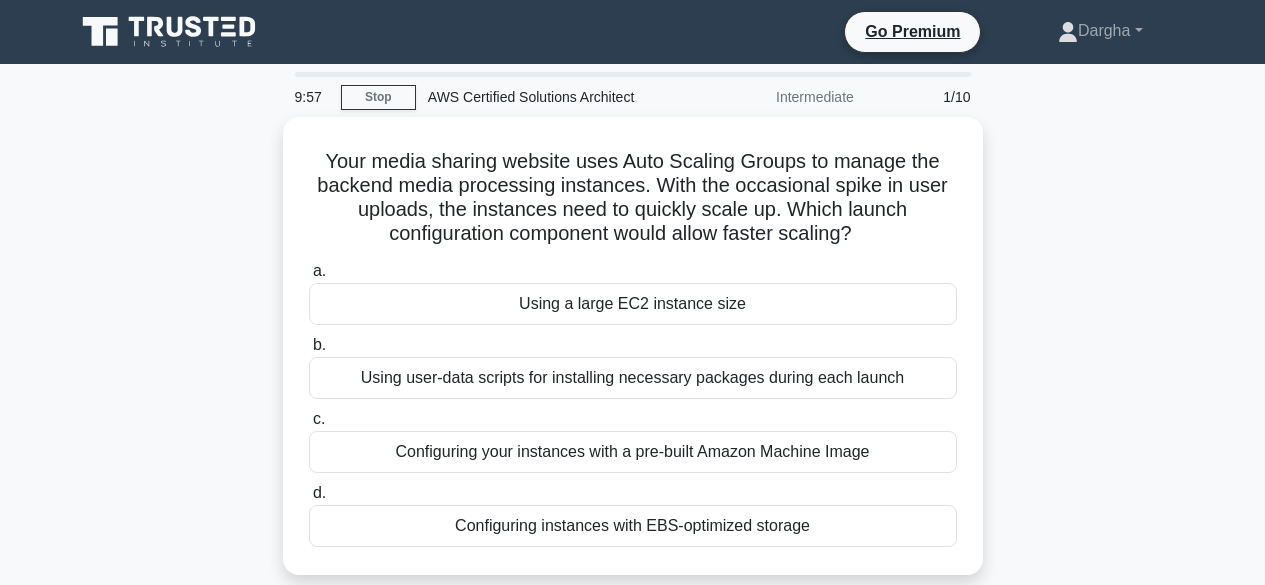 scroll, scrollTop: 0, scrollLeft: 0, axis: both 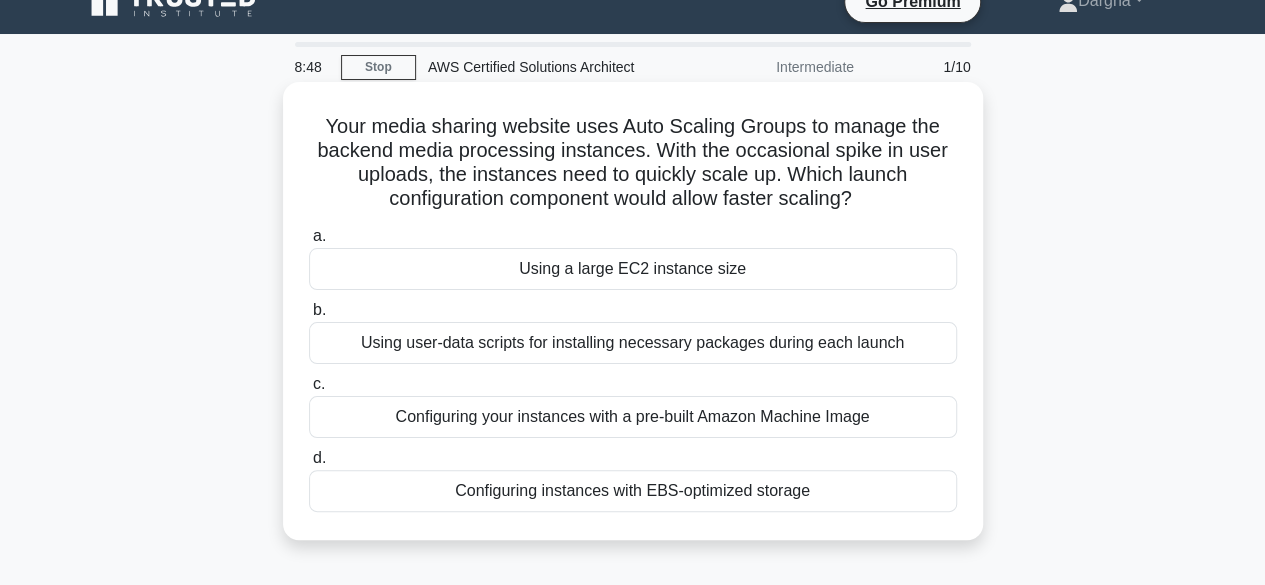 click on "Configuring instances with EBS-optimized storage" at bounding box center [633, 491] 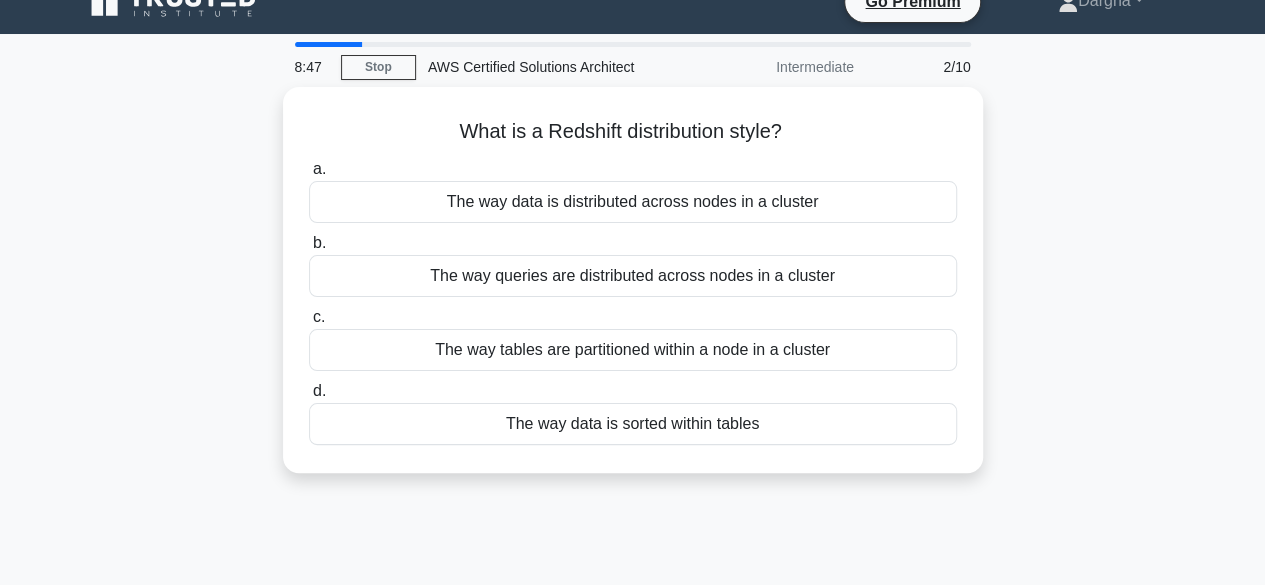 scroll, scrollTop: 0, scrollLeft: 0, axis: both 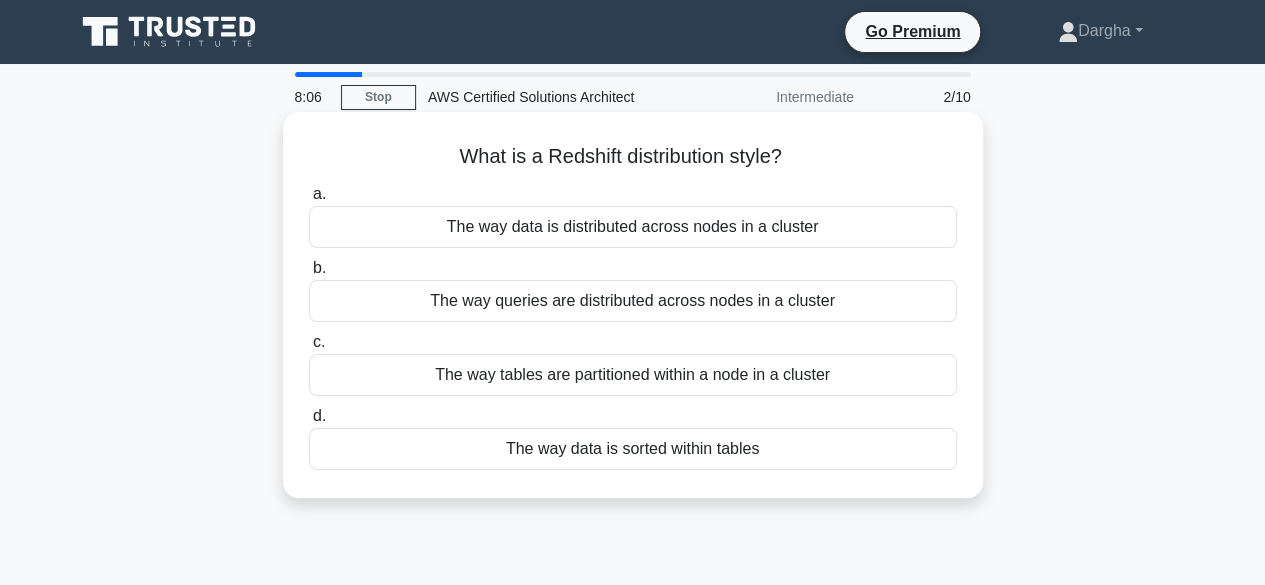 click on "The way tables are partitioned within a node in a cluster" at bounding box center (633, 375) 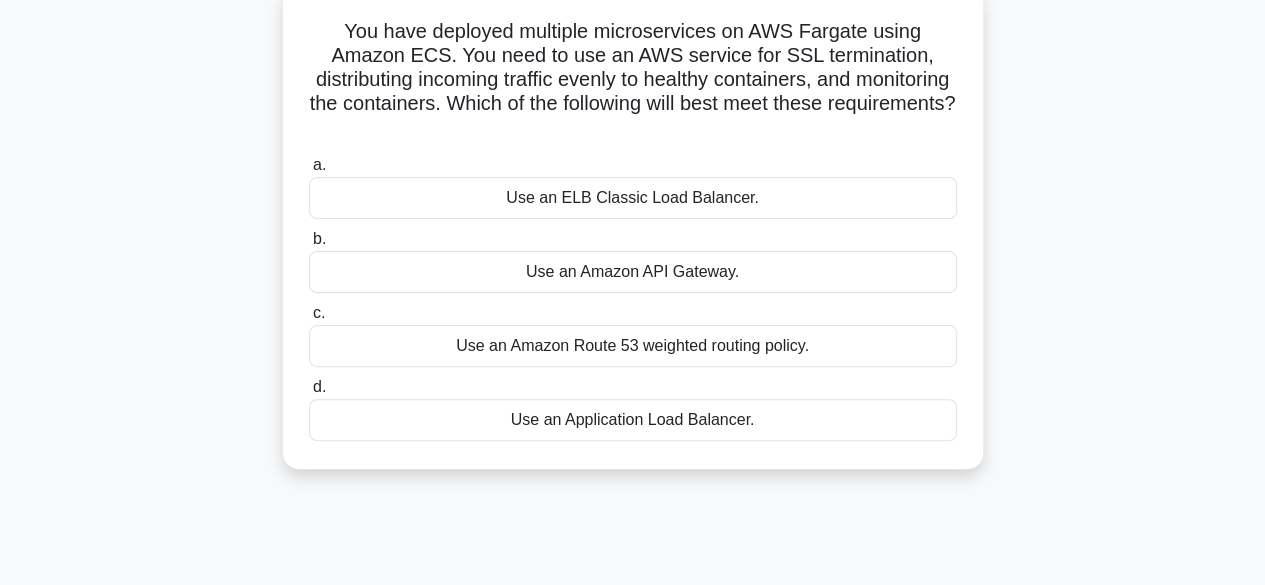 scroll, scrollTop: 129, scrollLeft: 0, axis: vertical 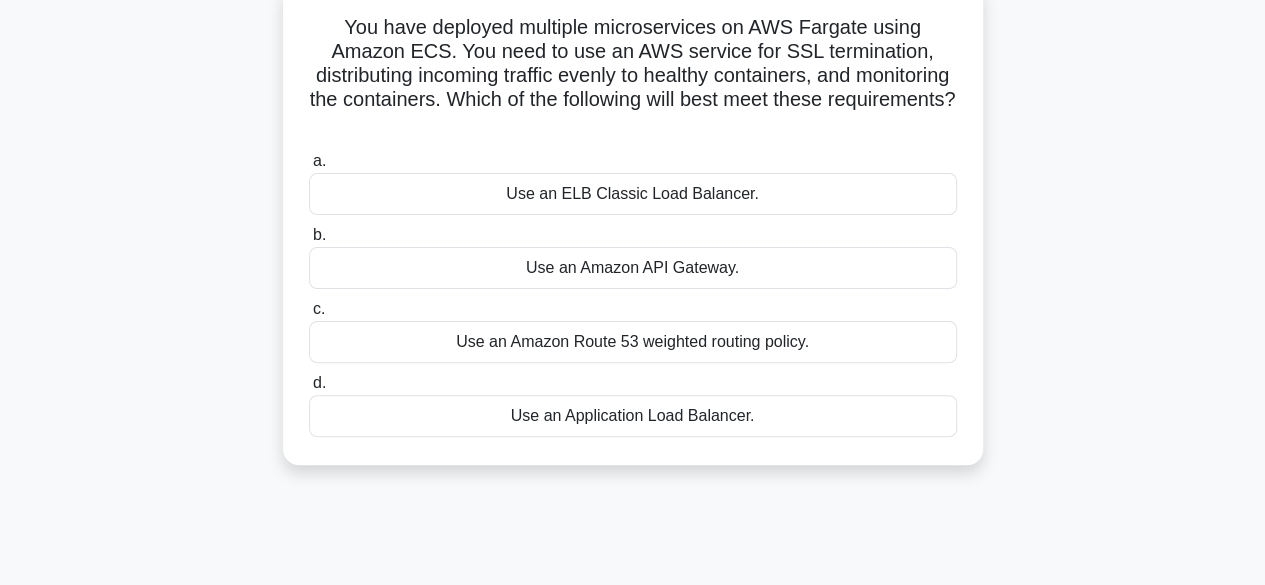 click on "Use an ELB Classic Load Balancer." at bounding box center [633, 194] 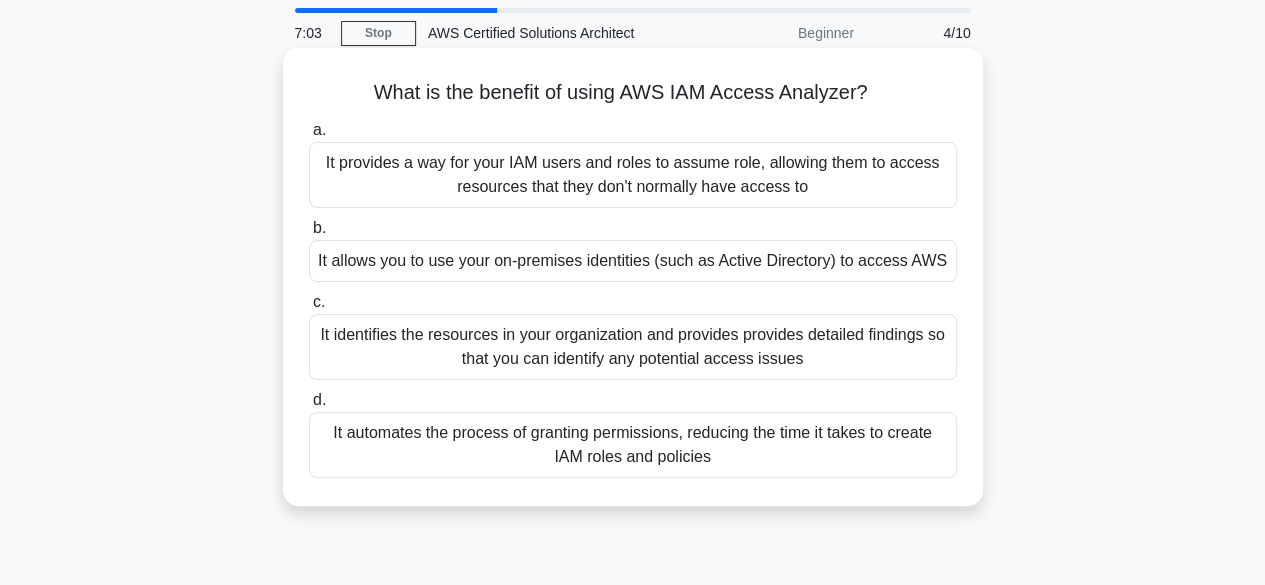 scroll, scrollTop: 0, scrollLeft: 0, axis: both 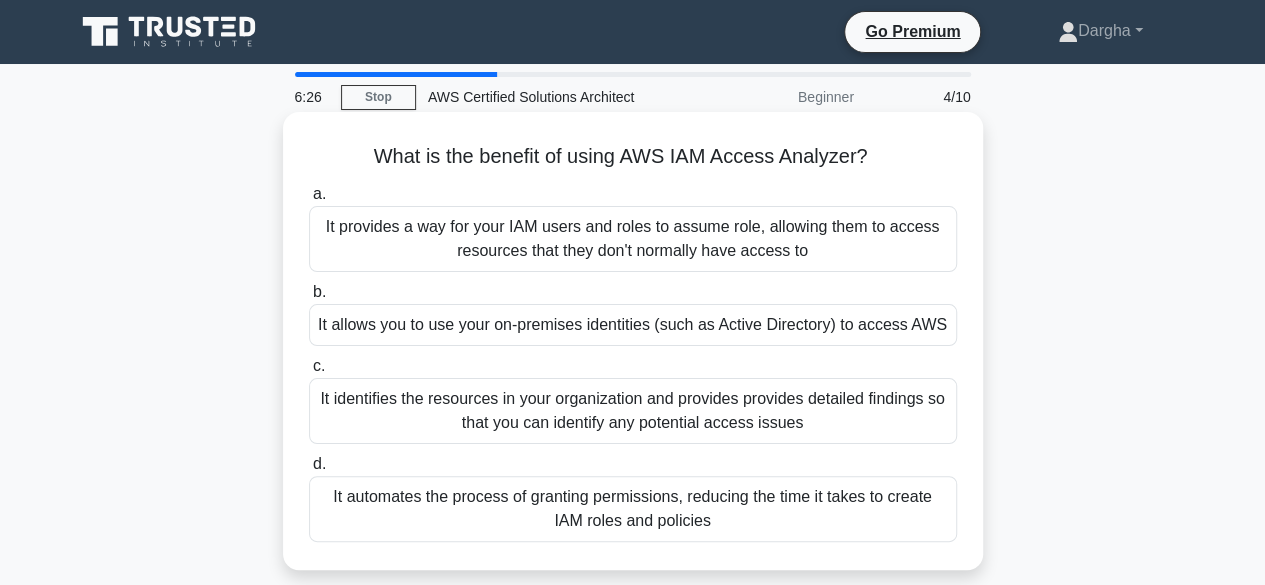 click on "It identifies the resources in your organization and provides provides detailed findings so that you can identify any potential access issues" at bounding box center [633, 411] 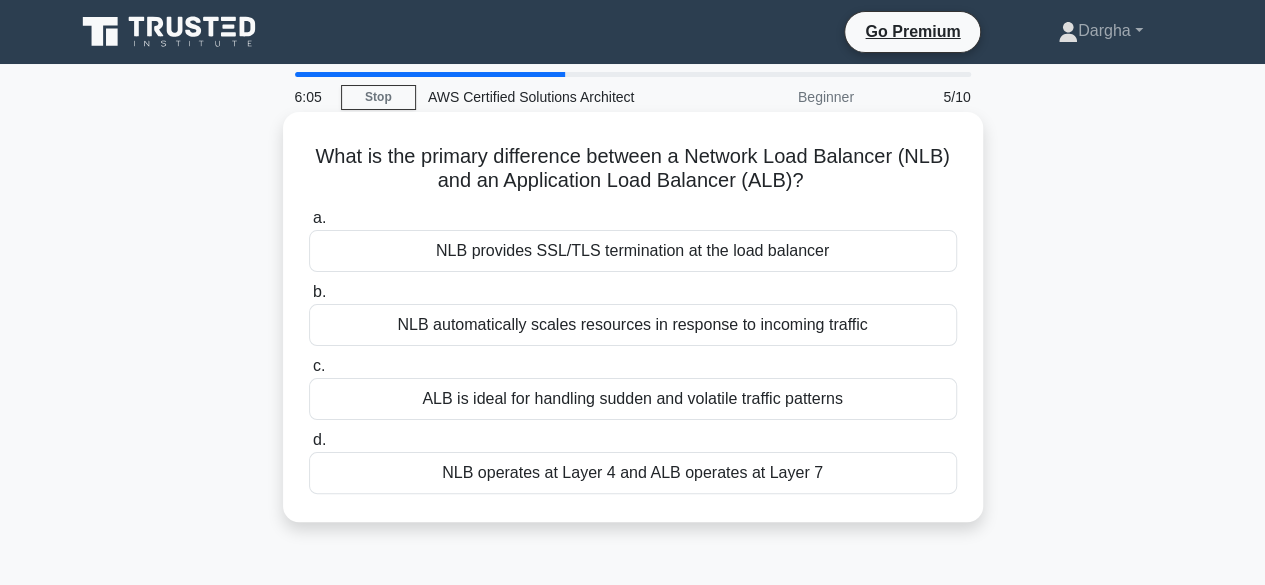 click on "NLB operates at Layer 4 and ALB operates at Layer 7" at bounding box center (633, 473) 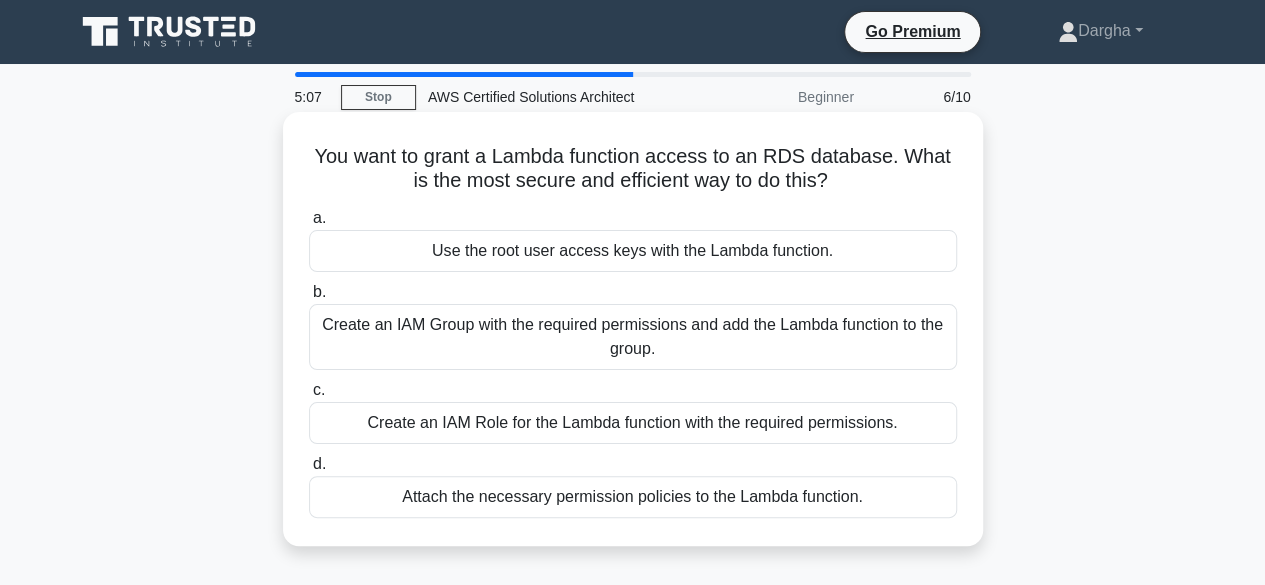 click on "Attach the necessary permission policies to the Lambda function." at bounding box center [633, 497] 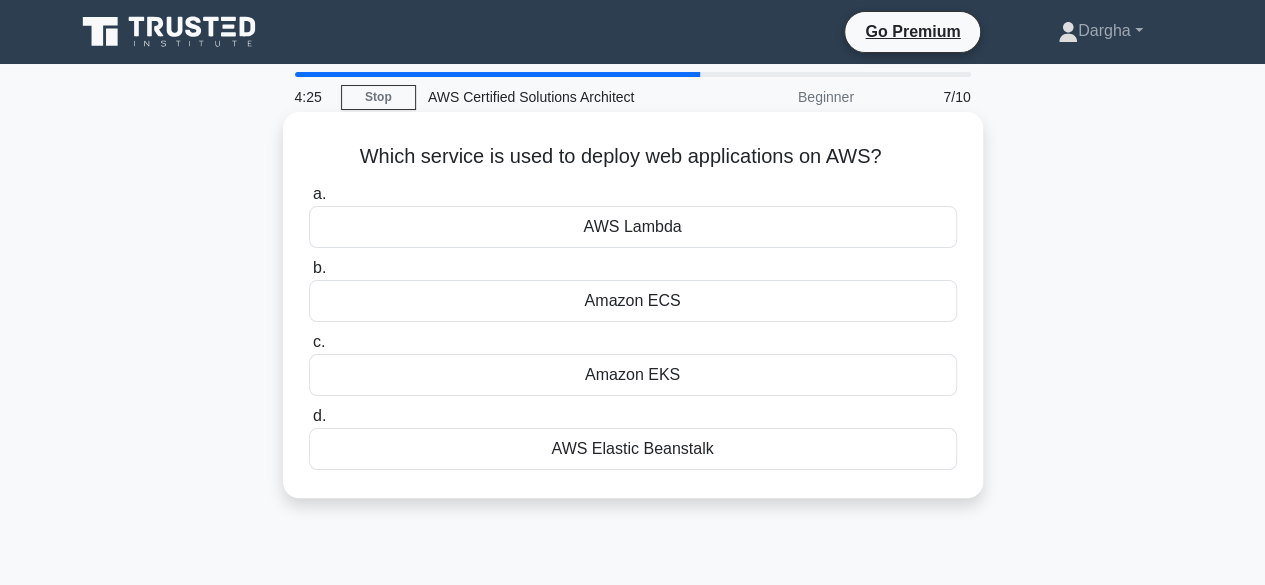 click on "AWS Elastic Beanstalk" at bounding box center (633, 449) 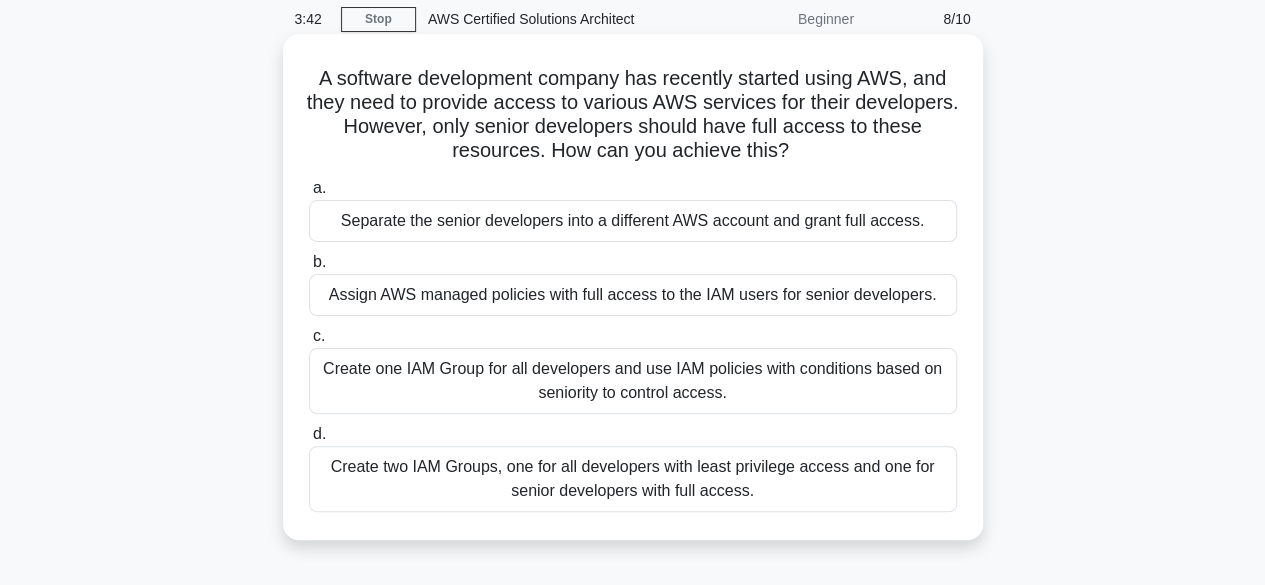 scroll, scrollTop: 79, scrollLeft: 0, axis: vertical 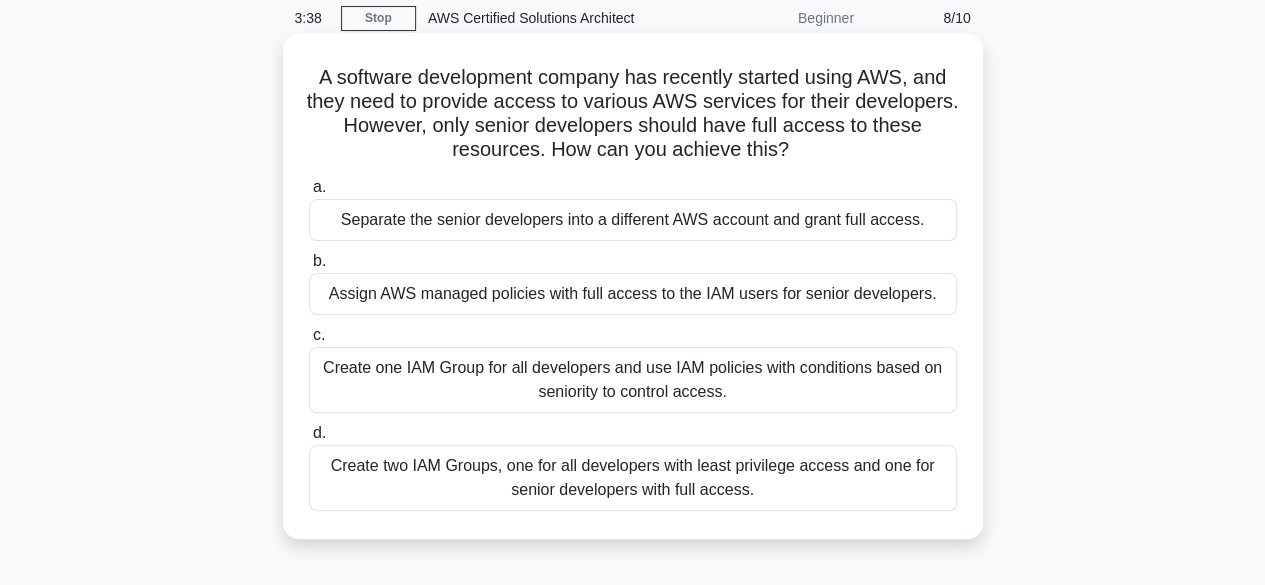 click on "Create two IAM Groups, one for all developers with least privilege access and one for senior developers with full access." at bounding box center [633, 478] 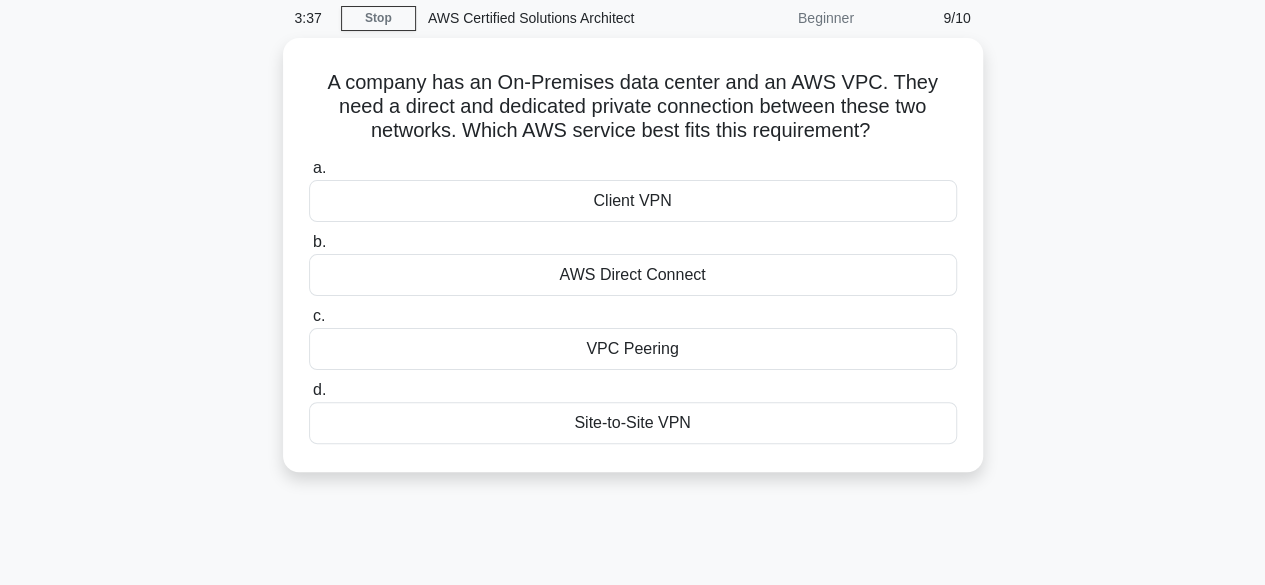 scroll, scrollTop: 0, scrollLeft: 0, axis: both 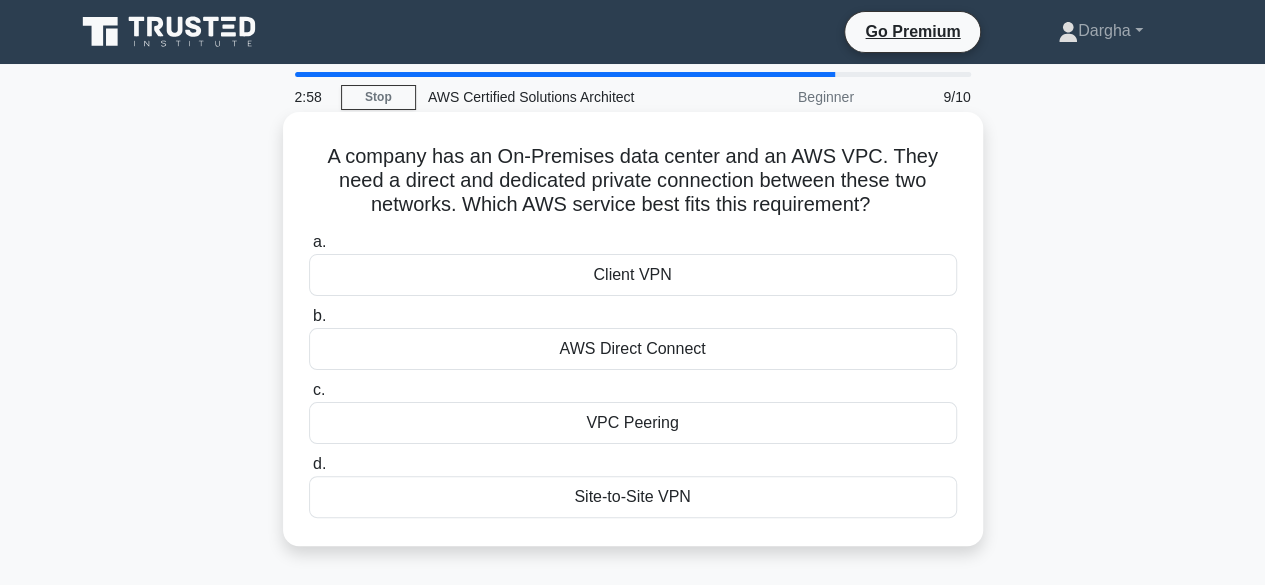 click on "AWS Direct Connect" at bounding box center (633, 349) 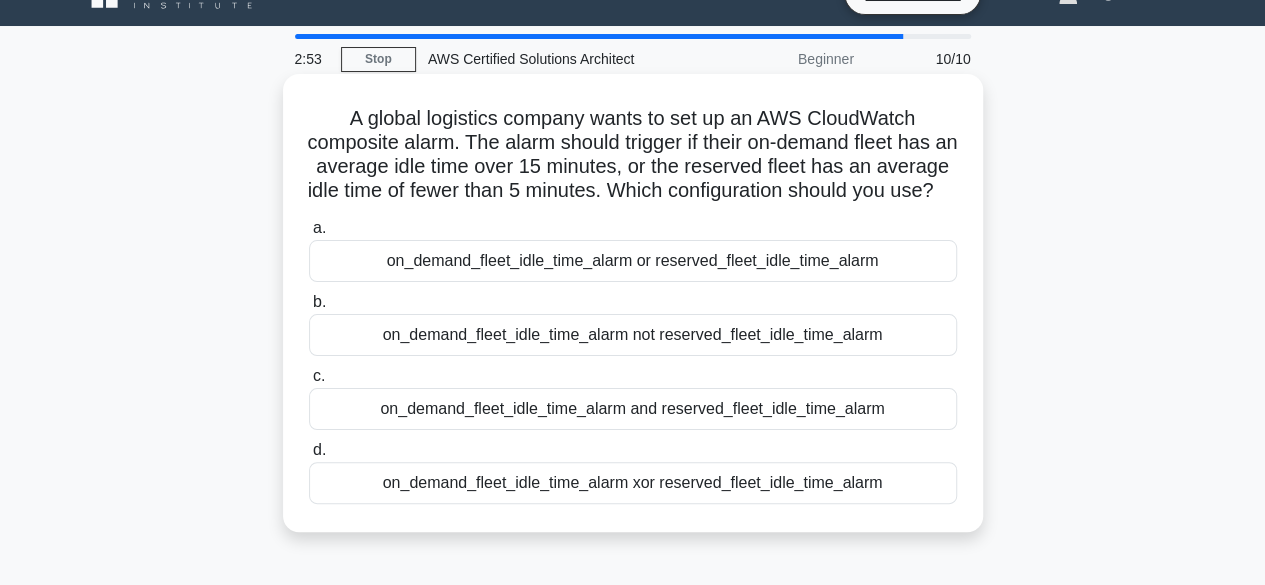 scroll, scrollTop: 37, scrollLeft: 0, axis: vertical 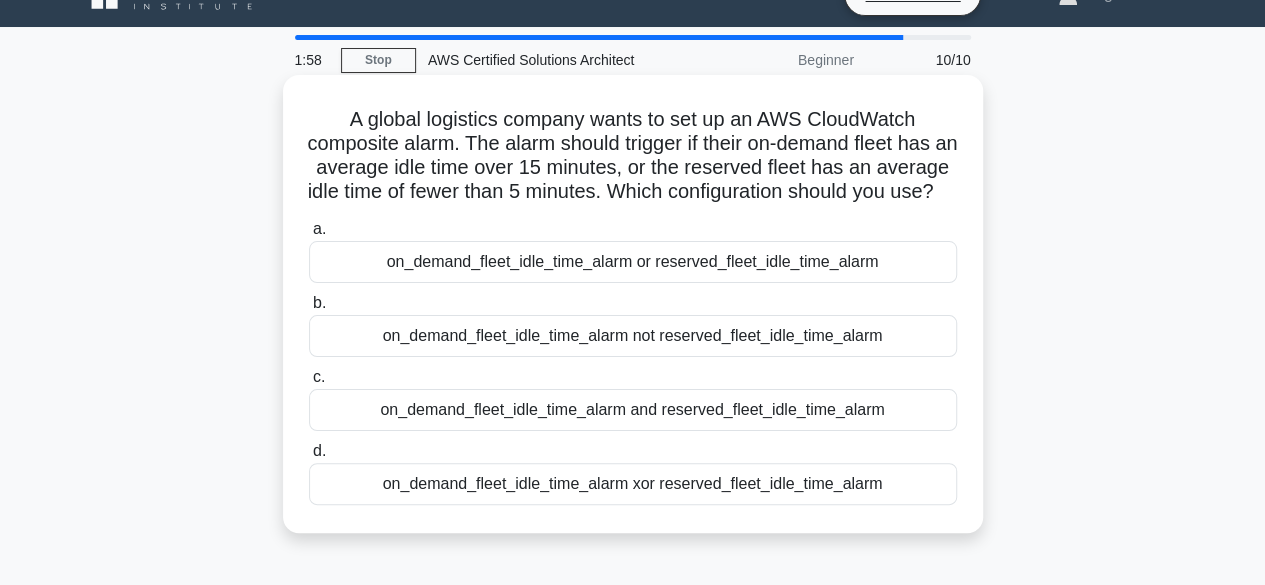 click on "on_demand_fleet_idle_time_alarm and reserved_fleet_idle_time_alarm" at bounding box center (633, 410) 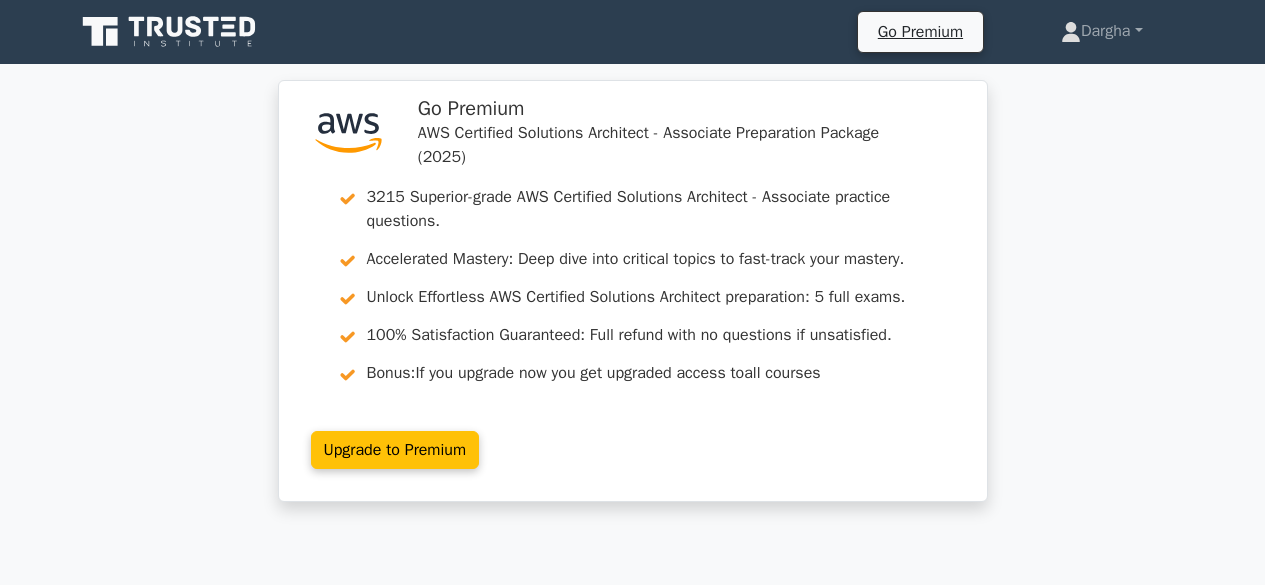 scroll, scrollTop: 83, scrollLeft: 0, axis: vertical 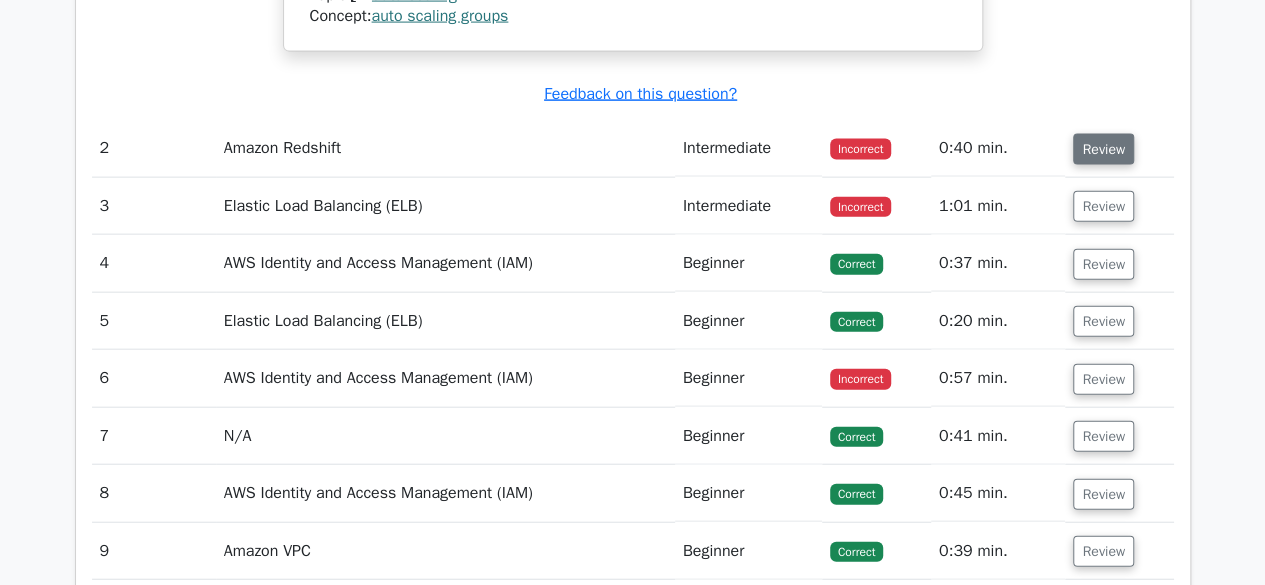 click on "Review" at bounding box center [1103, 149] 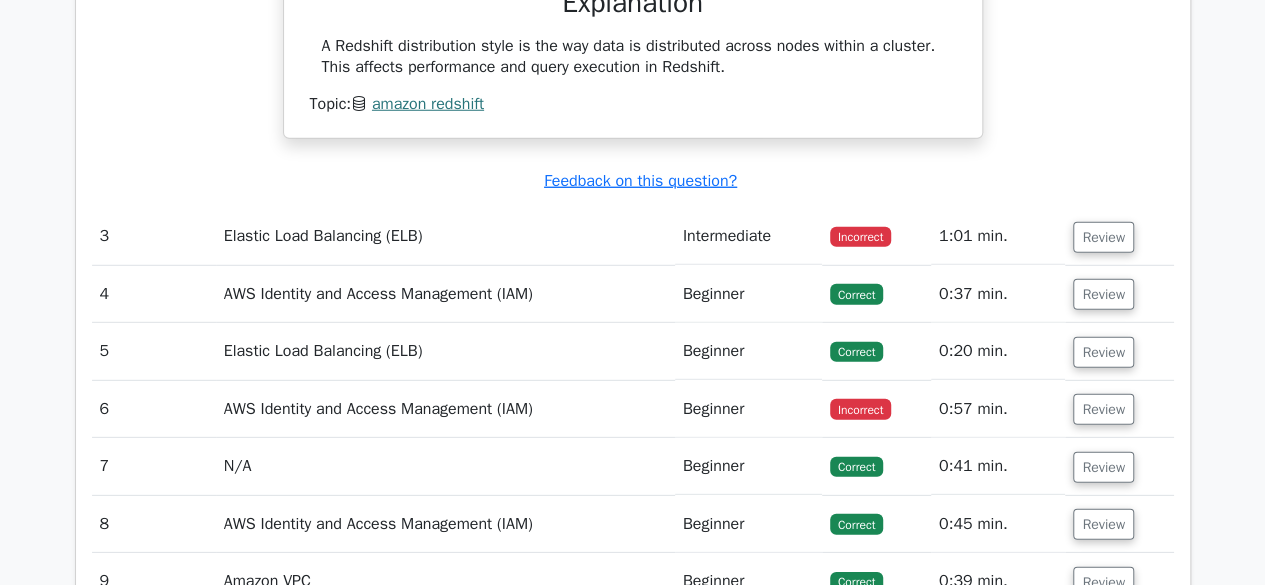 scroll, scrollTop: 2752, scrollLeft: 0, axis: vertical 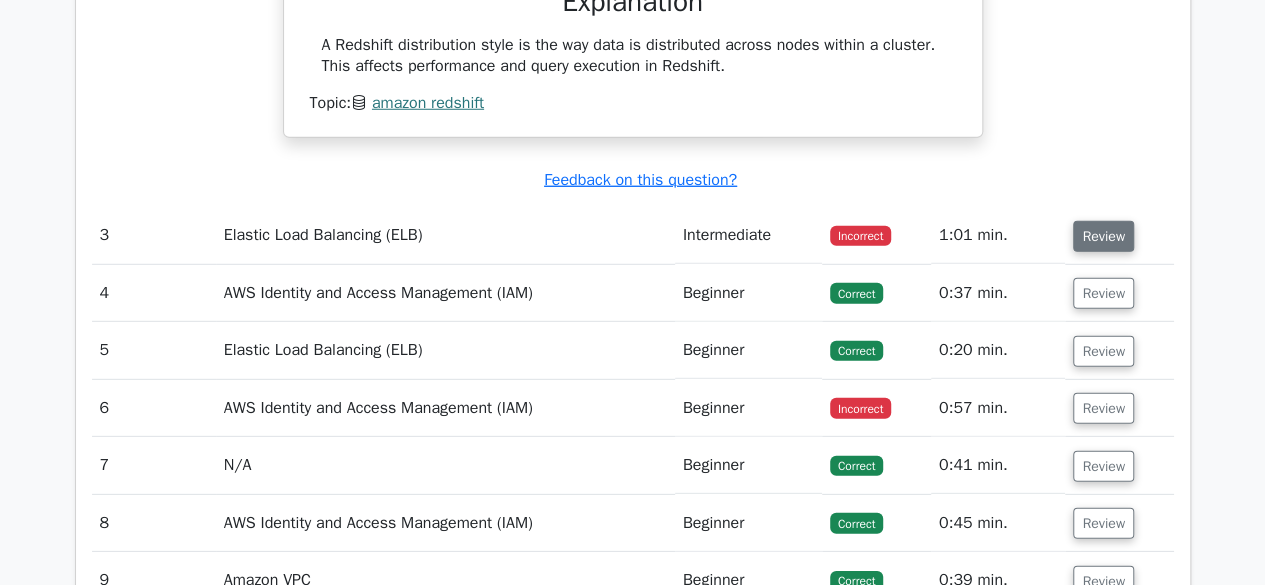 click on "Review" at bounding box center [1103, 236] 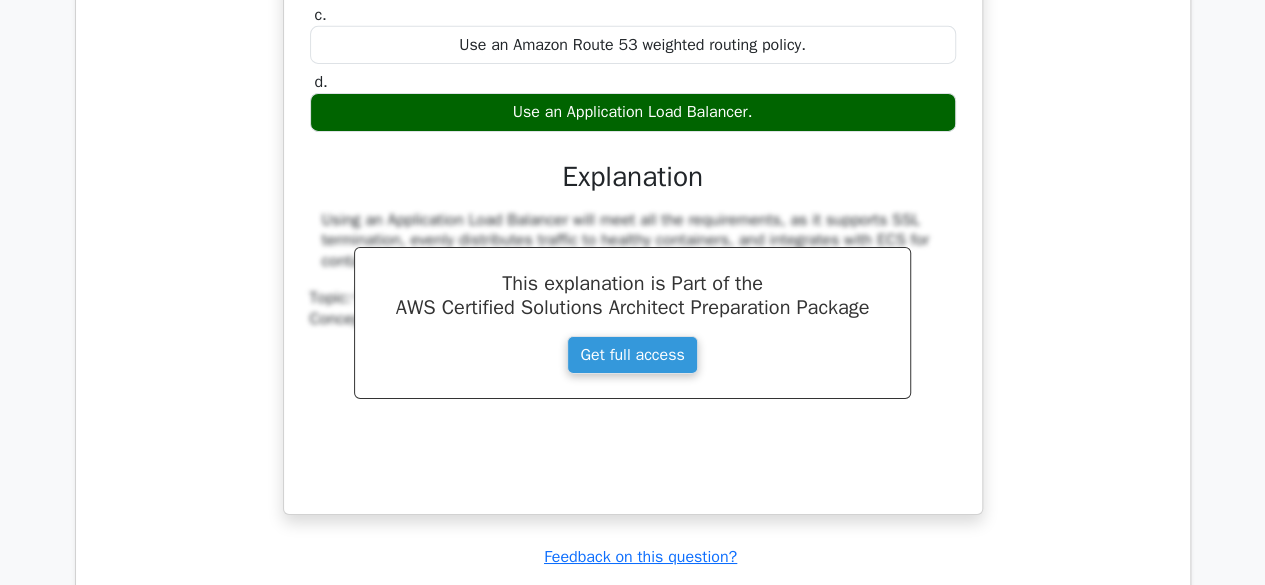scroll, scrollTop: 3360, scrollLeft: 0, axis: vertical 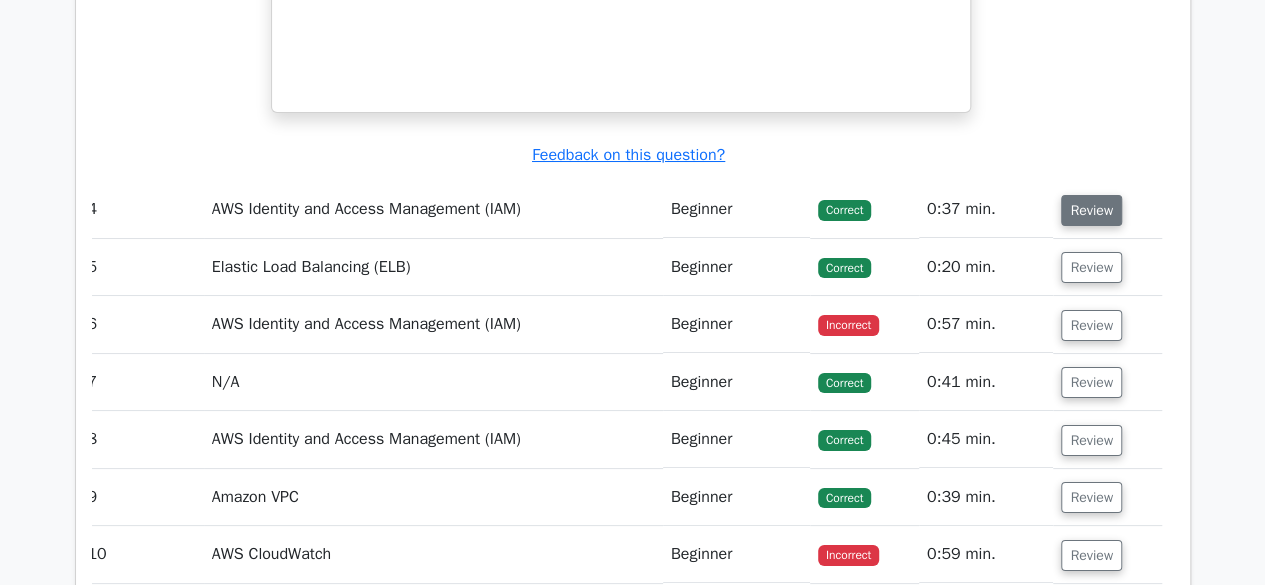 click on "Review" at bounding box center [1091, 210] 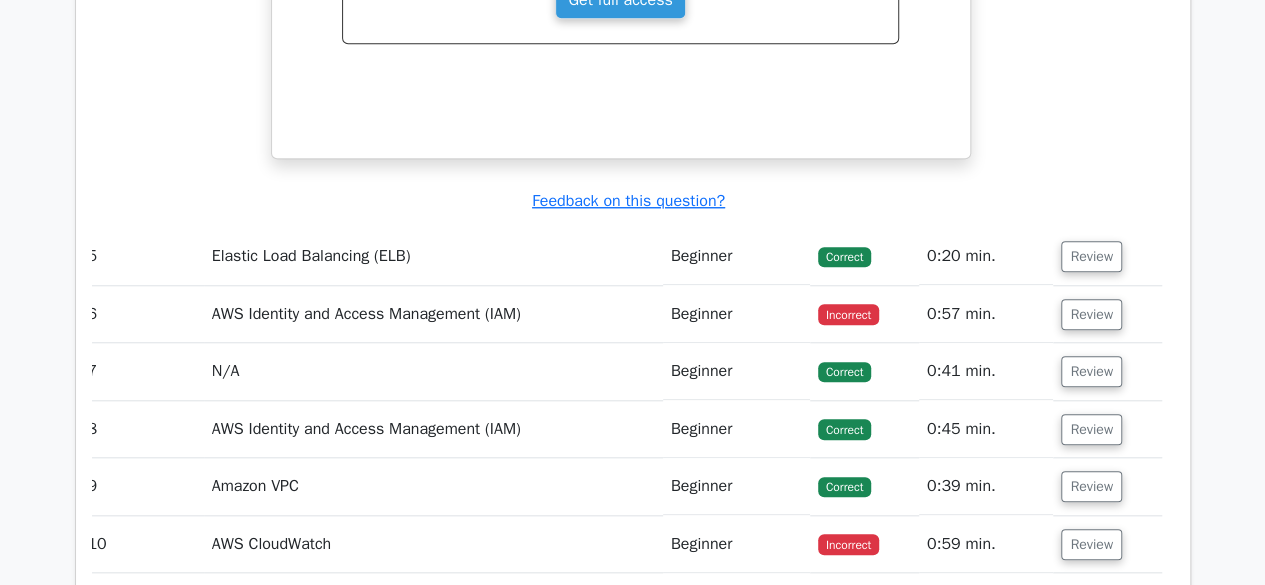scroll, scrollTop: 4547, scrollLeft: 0, axis: vertical 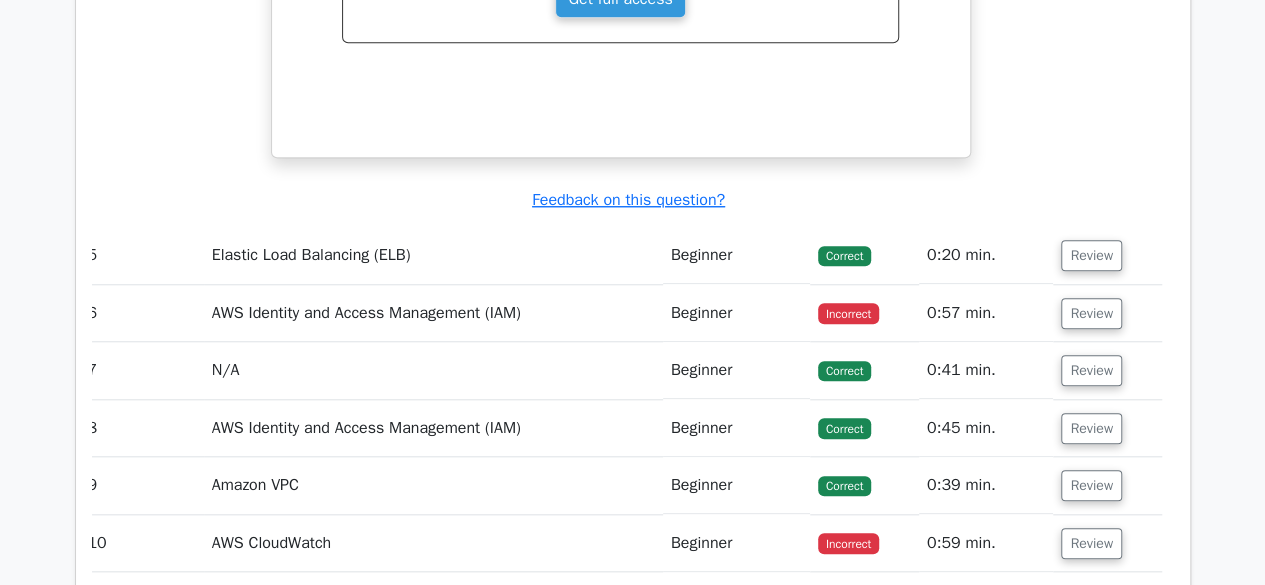 click on "Review" at bounding box center [1107, 255] 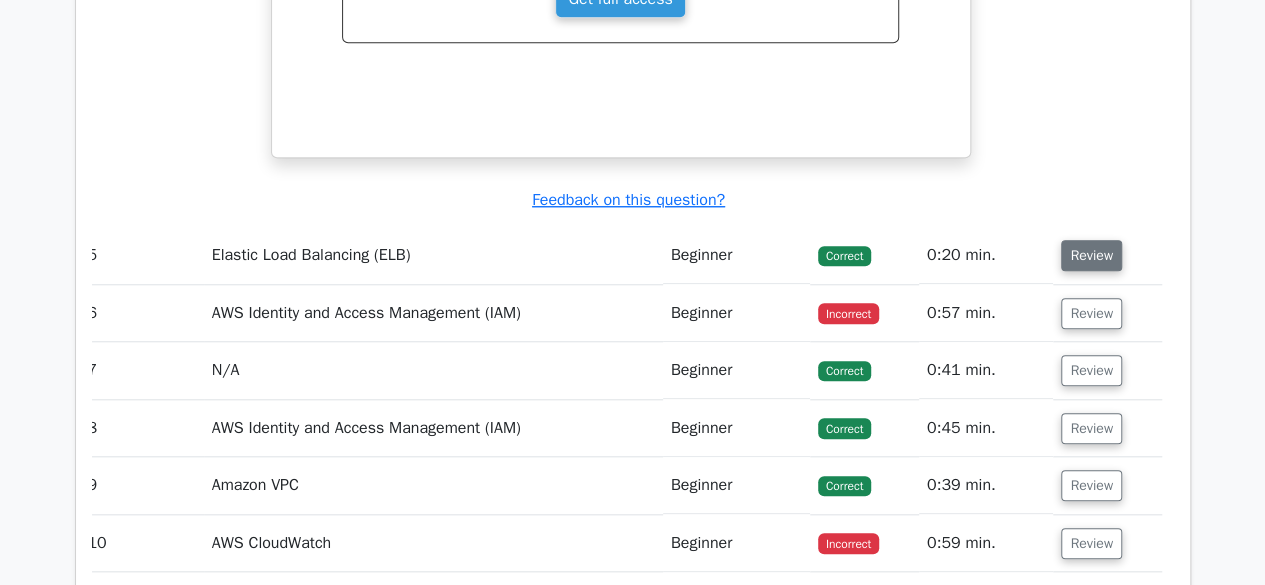 click on "Review" at bounding box center (1091, 255) 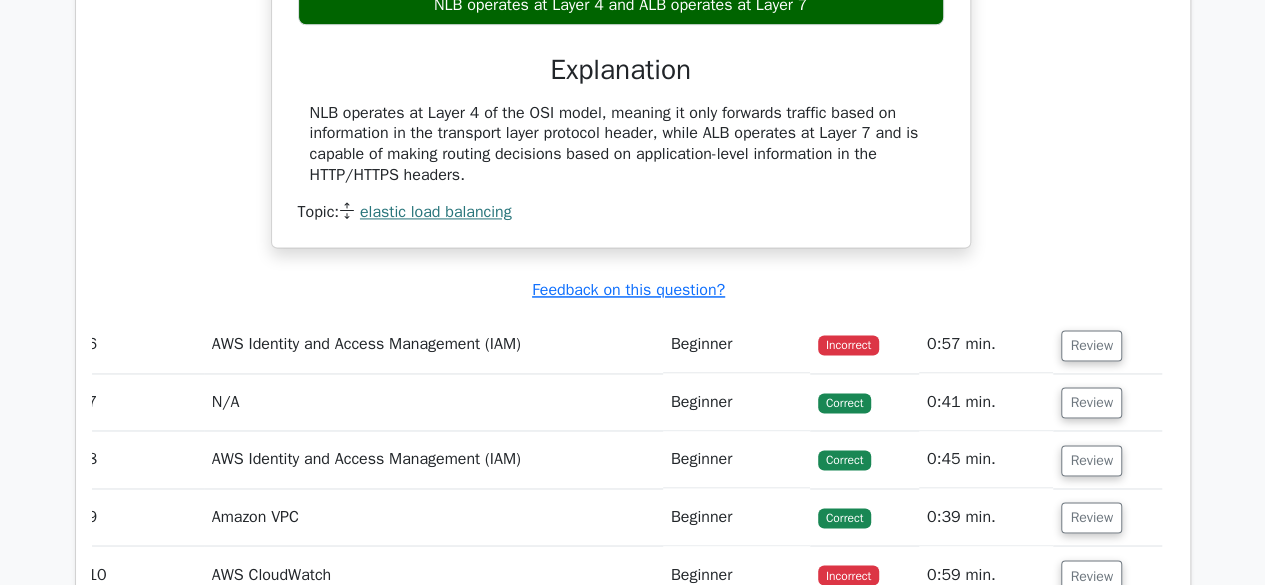 scroll, scrollTop: 5258, scrollLeft: 0, axis: vertical 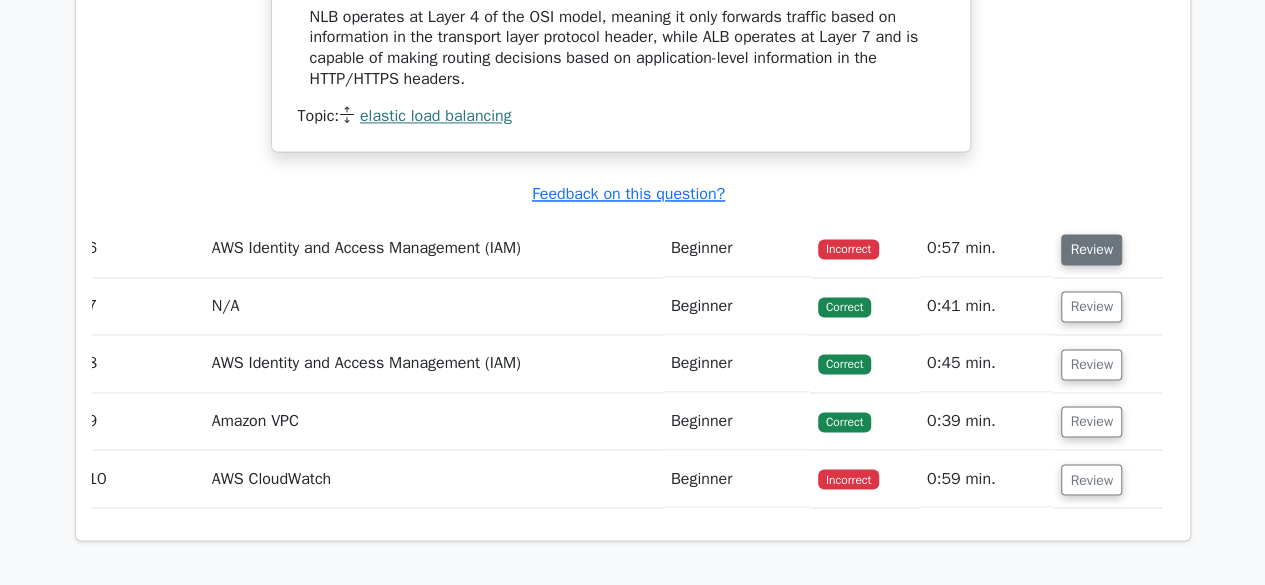 click on "Review" at bounding box center (1091, 249) 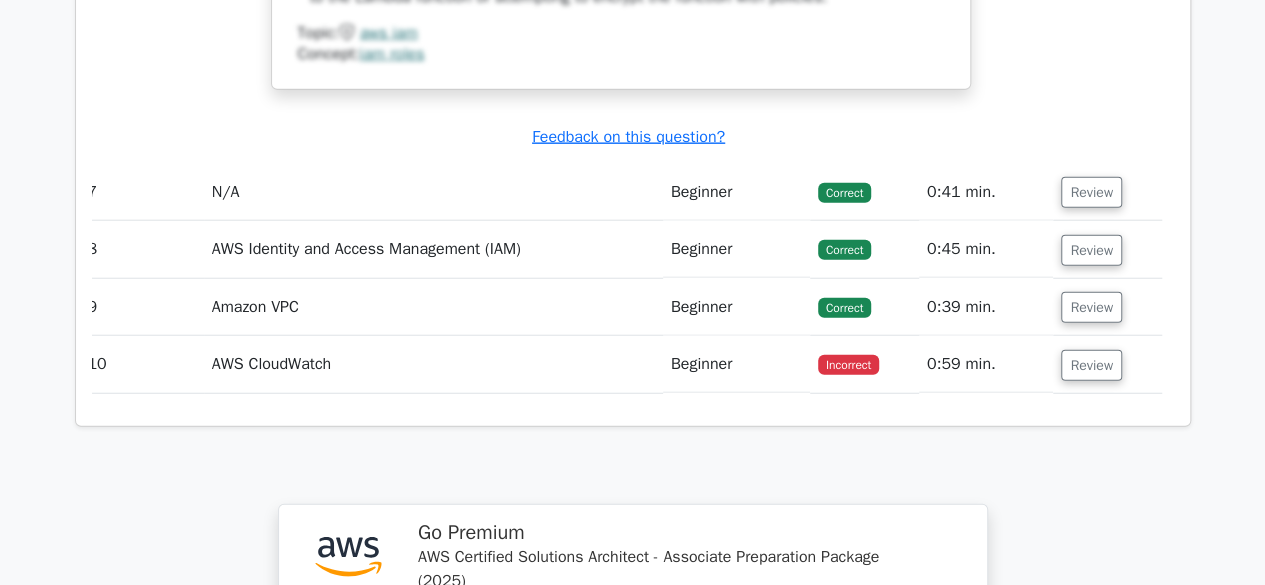 scroll, scrollTop: 6205, scrollLeft: 0, axis: vertical 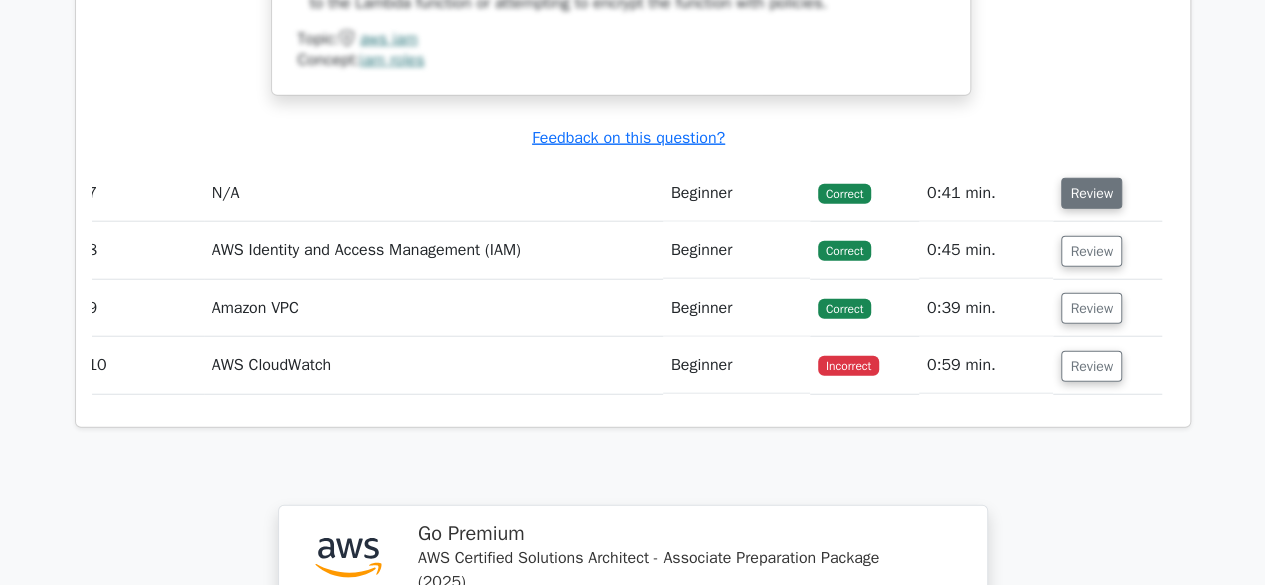 click on "Review" at bounding box center (1091, 193) 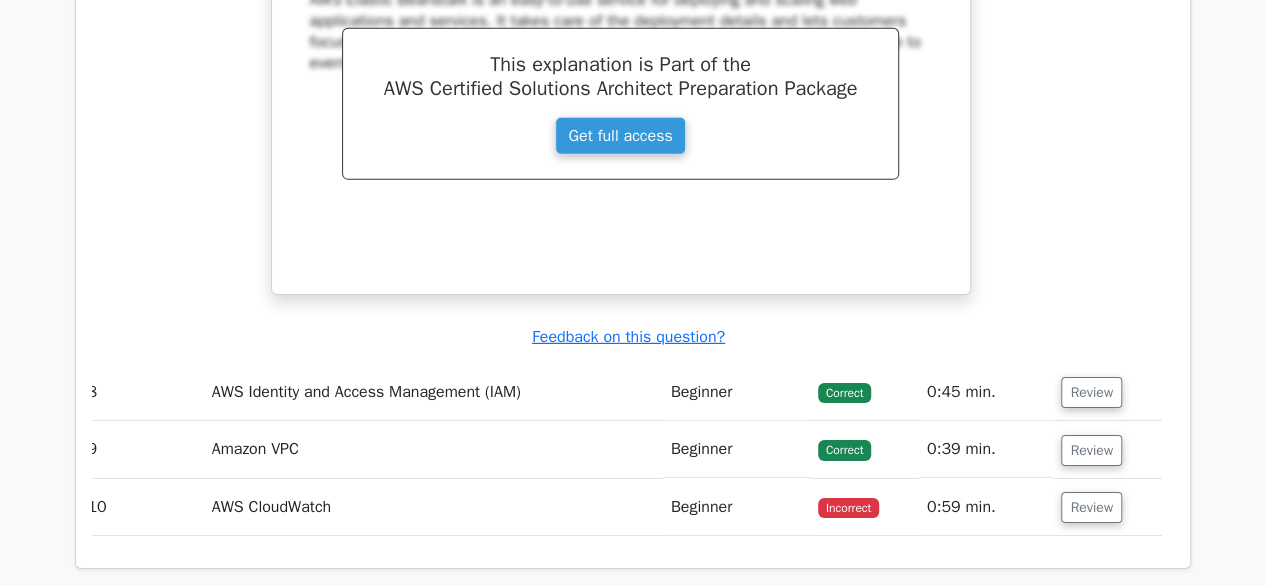 scroll, scrollTop: 6976, scrollLeft: 0, axis: vertical 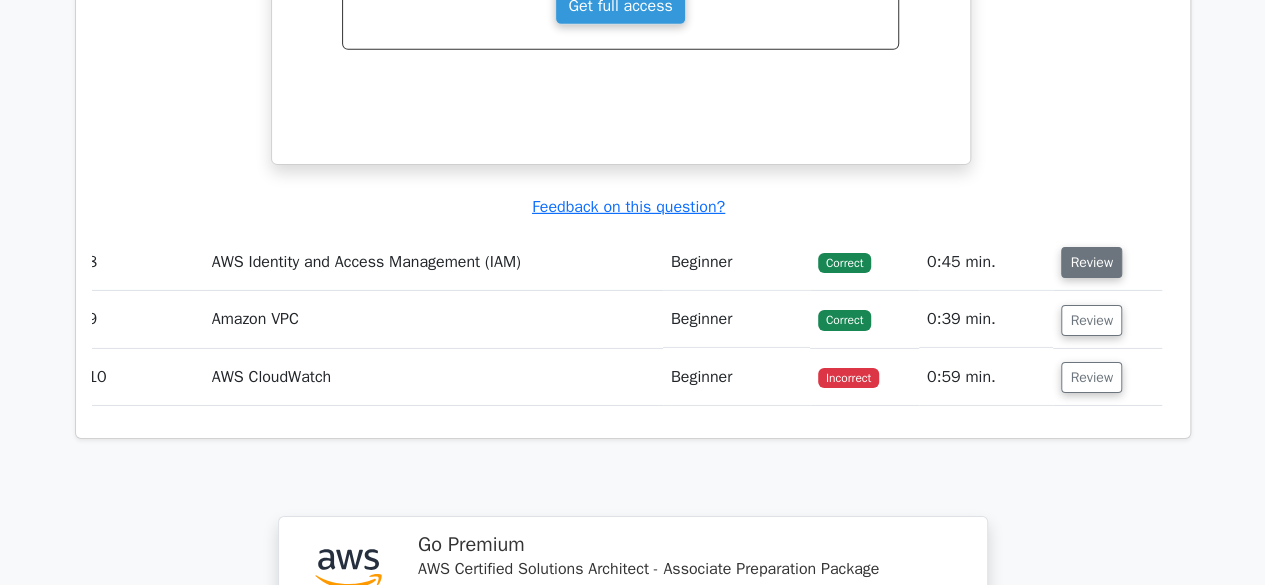click on "Review" at bounding box center (1091, 262) 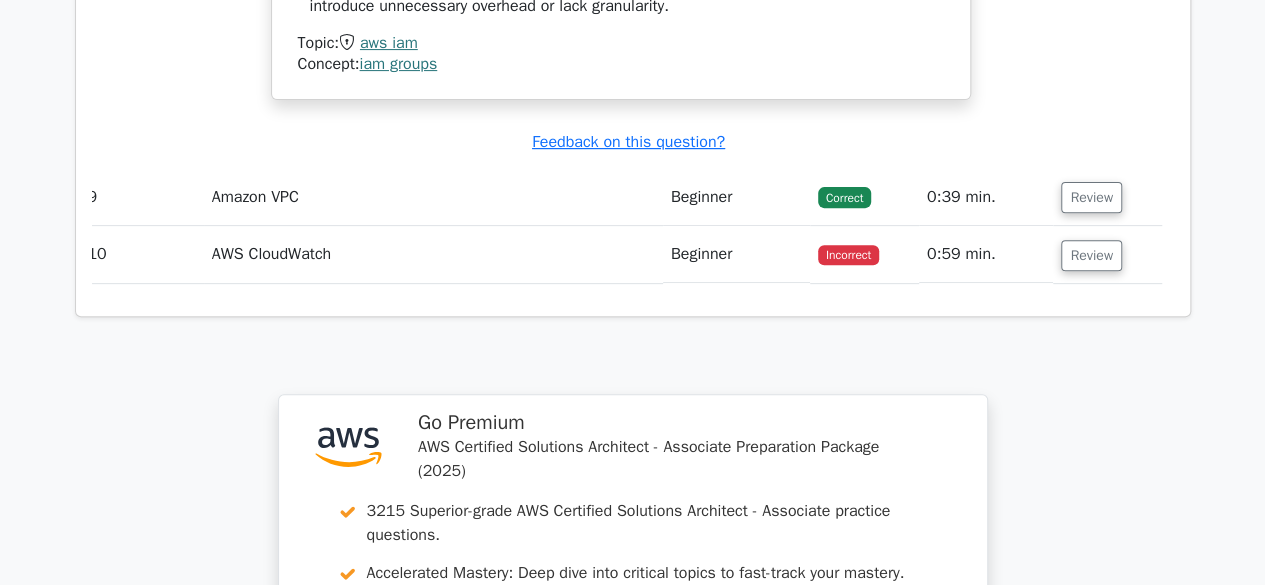 scroll, scrollTop: 7859, scrollLeft: 0, axis: vertical 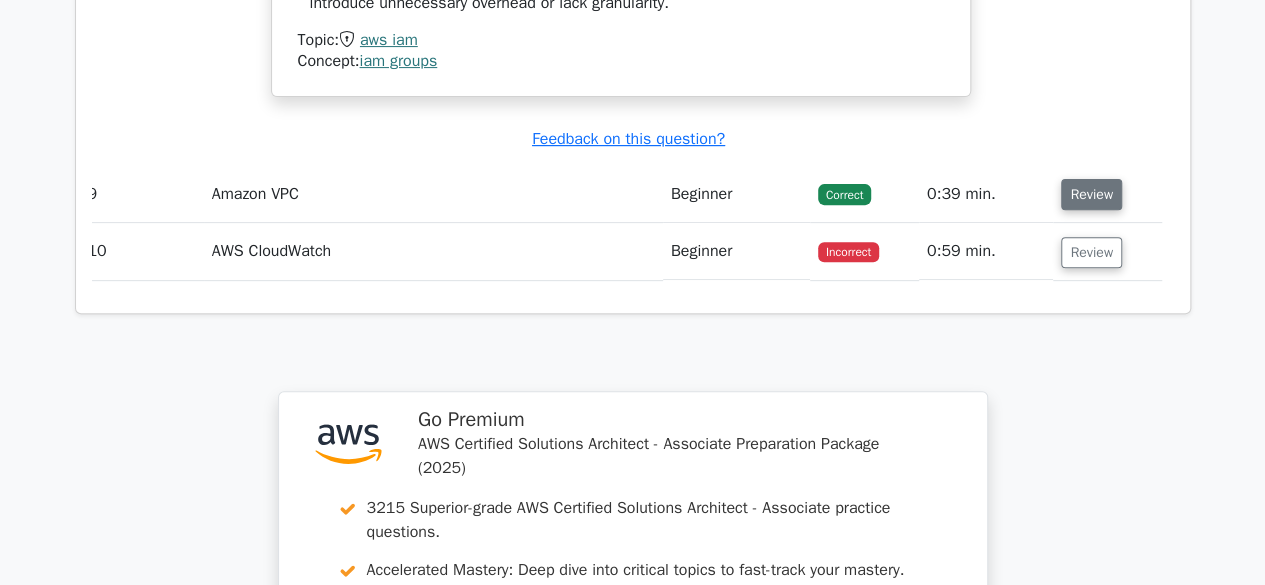 click on "Review" at bounding box center (1091, 194) 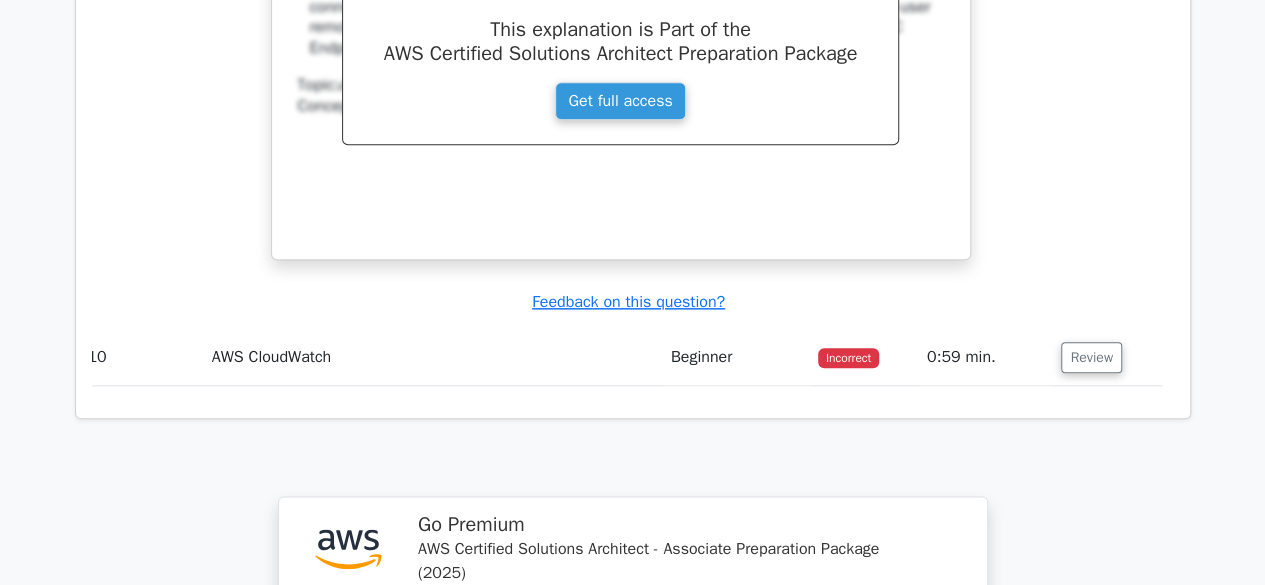 scroll, scrollTop: 8585, scrollLeft: 0, axis: vertical 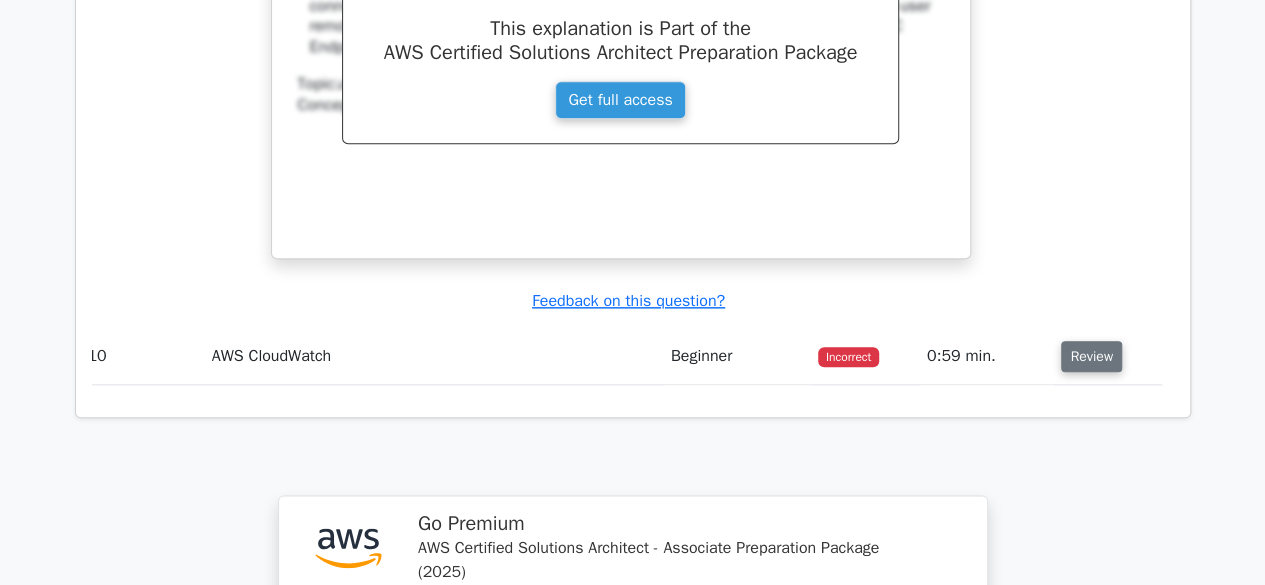 click on "Review" at bounding box center [1091, 356] 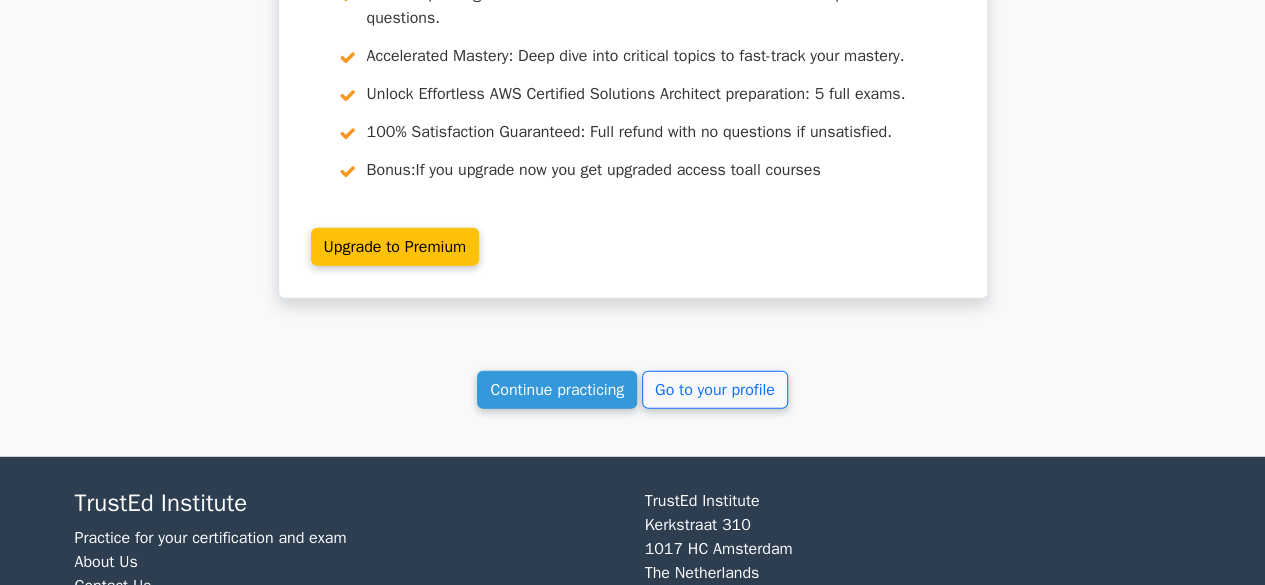 scroll, scrollTop: 10186, scrollLeft: 0, axis: vertical 